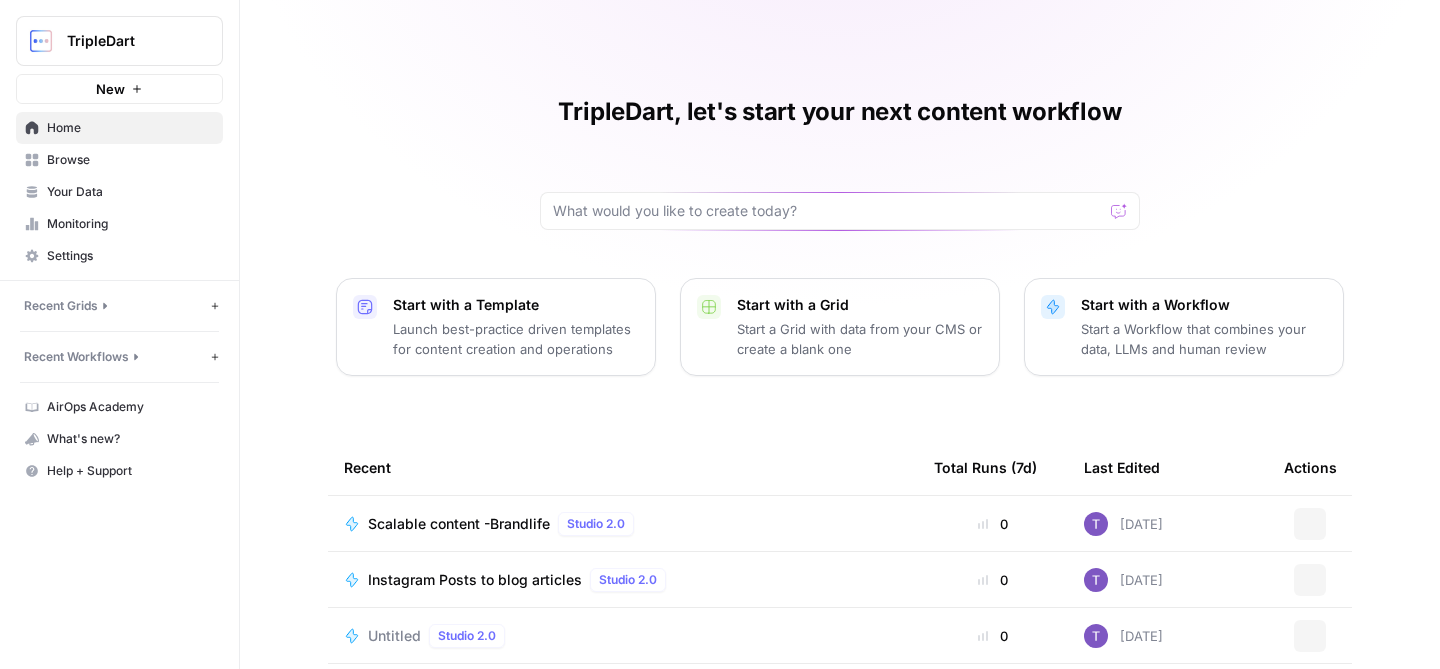 scroll, scrollTop: 0, scrollLeft: 0, axis: both 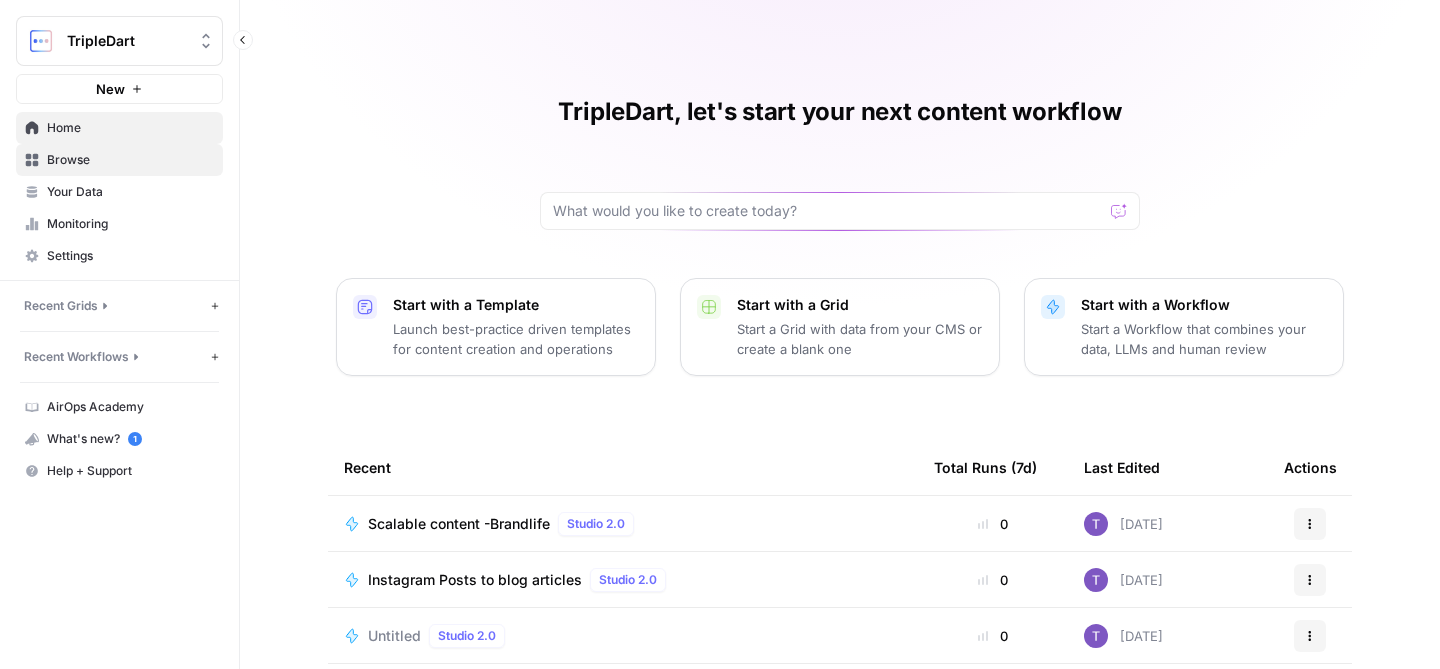 click on "Browse" at bounding box center (119, 160) 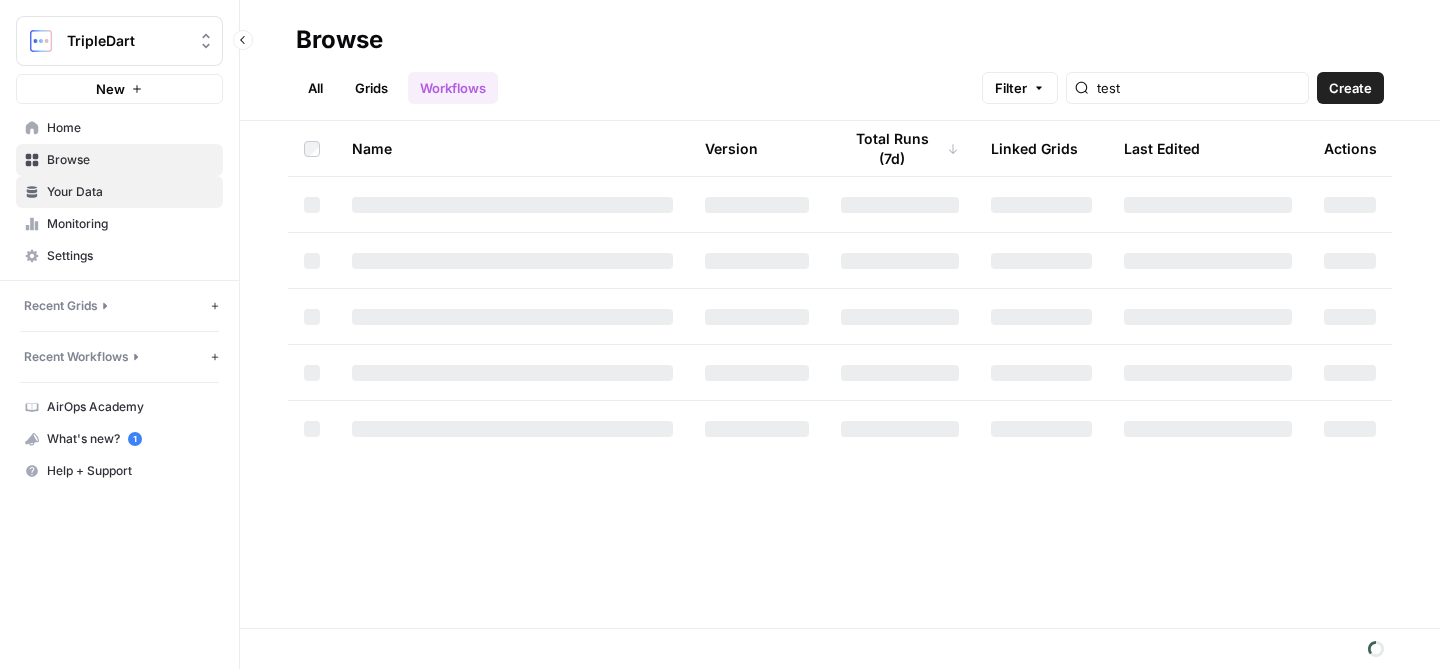 click on "Your Data" at bounding box center [130, 192] 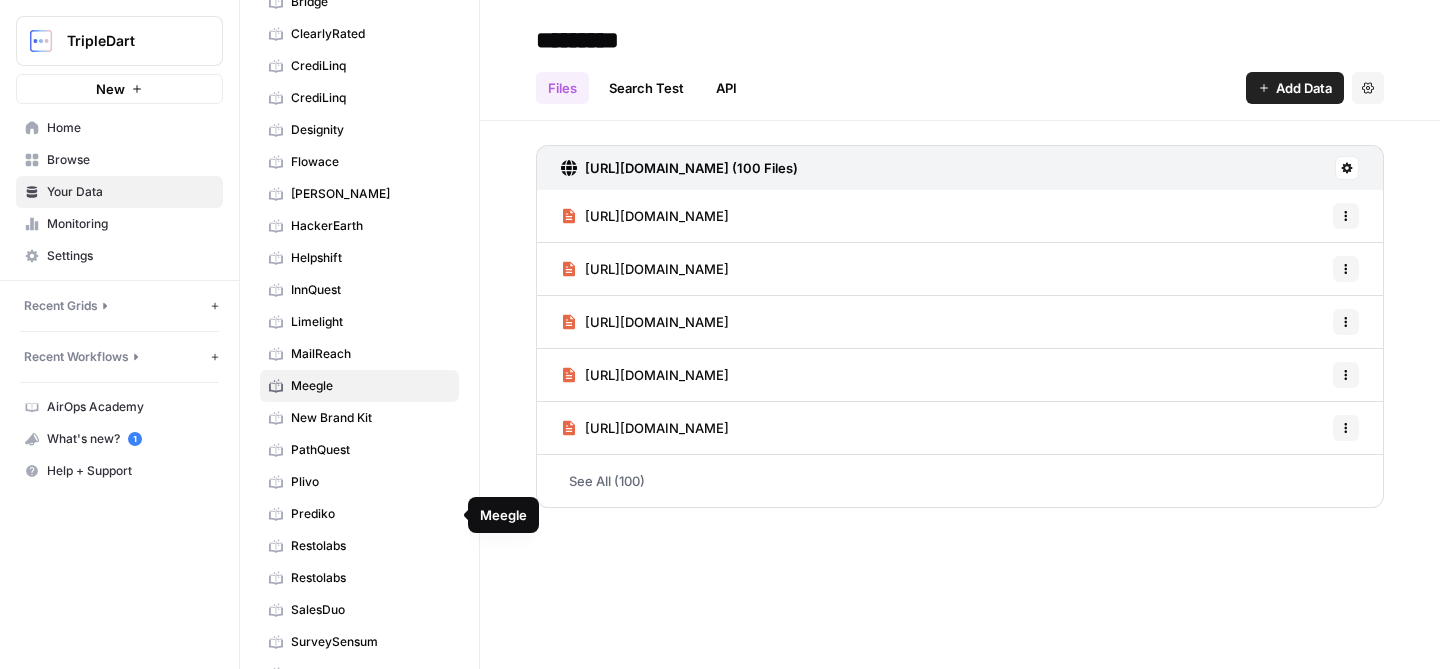 scroll, scrollTop: 579, scrollLeft: 0, axis: vertical 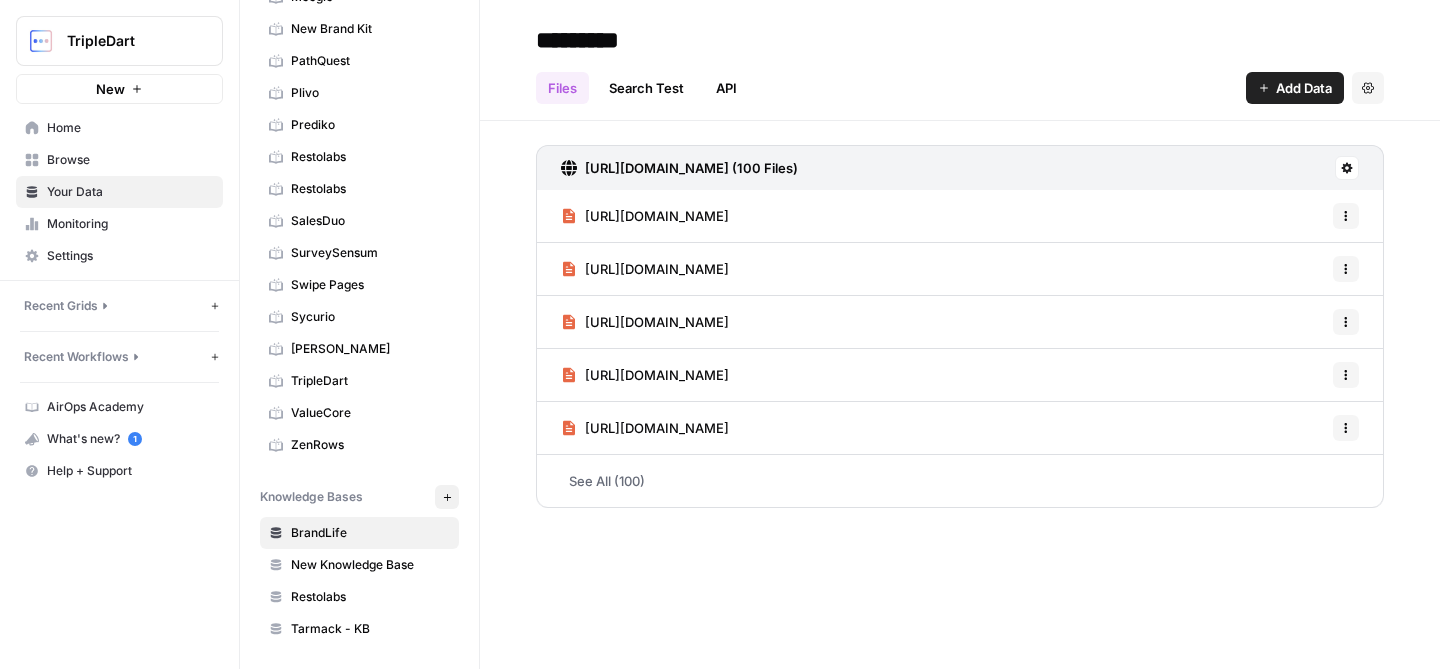 click 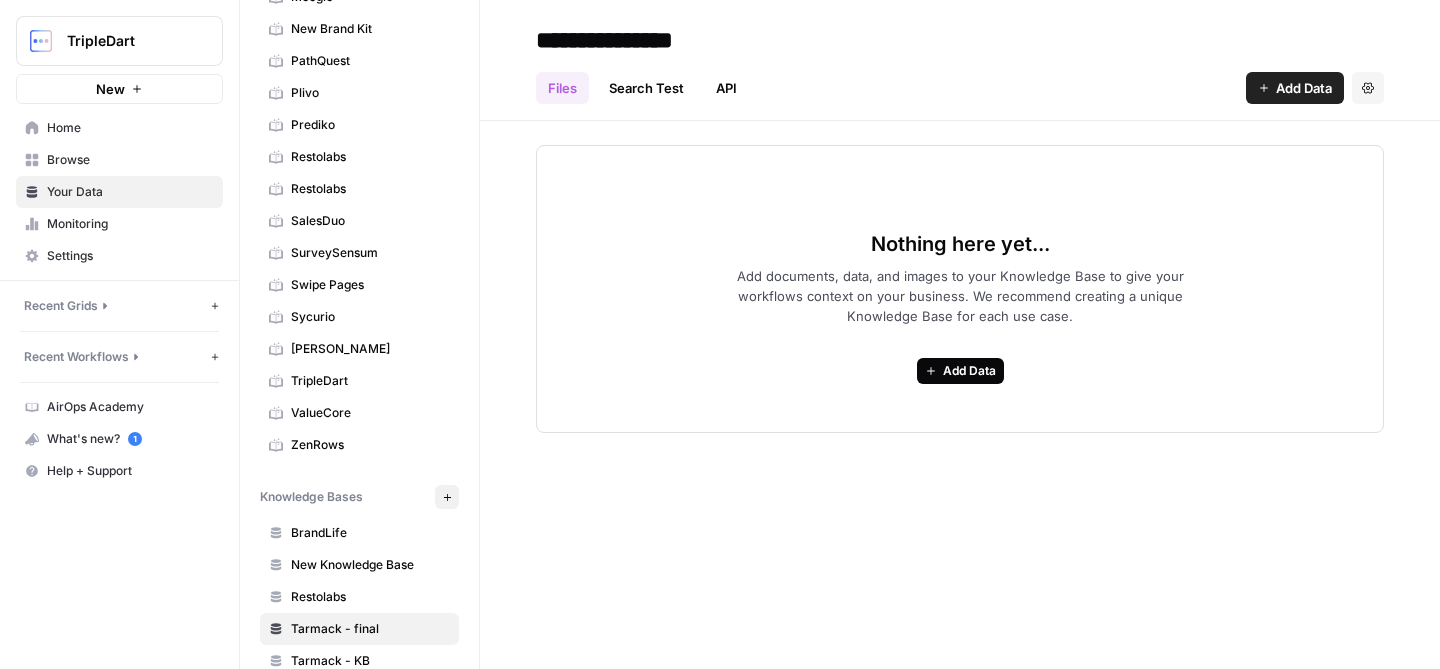 type on "**********" 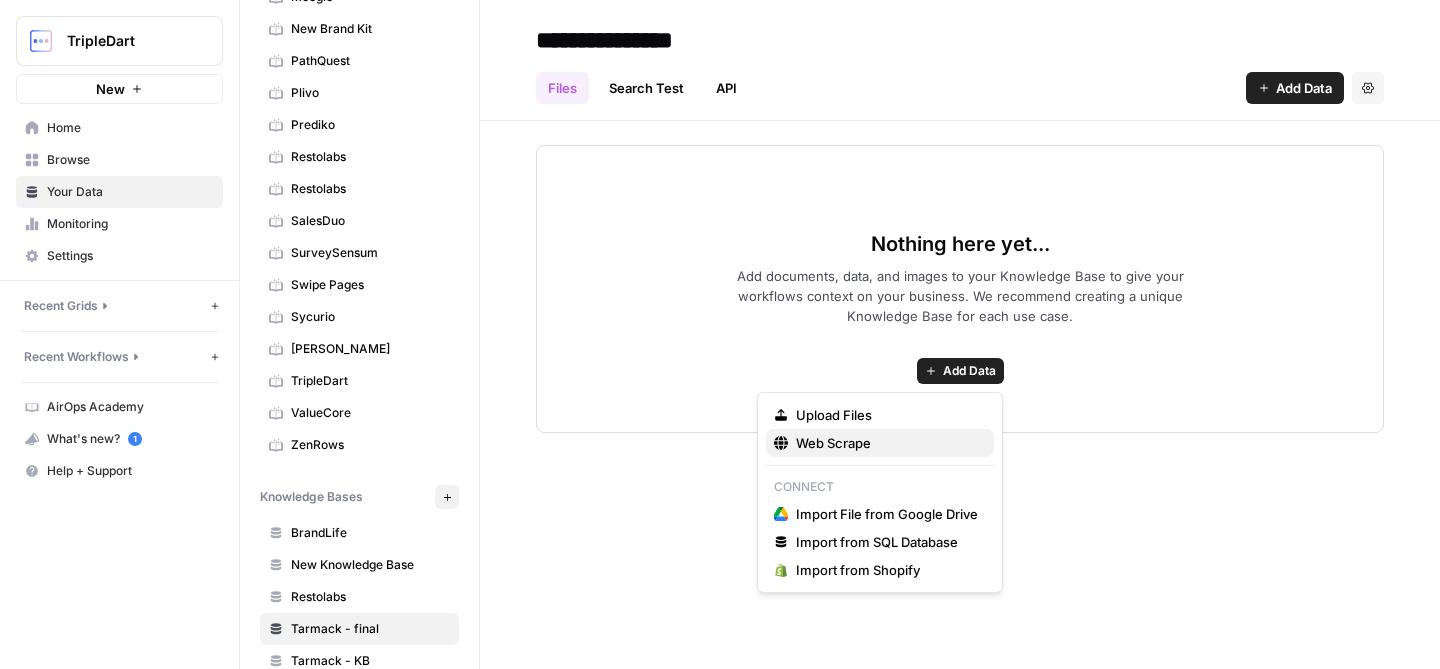click on "Web Scrape" at bounding box center [880, 443] 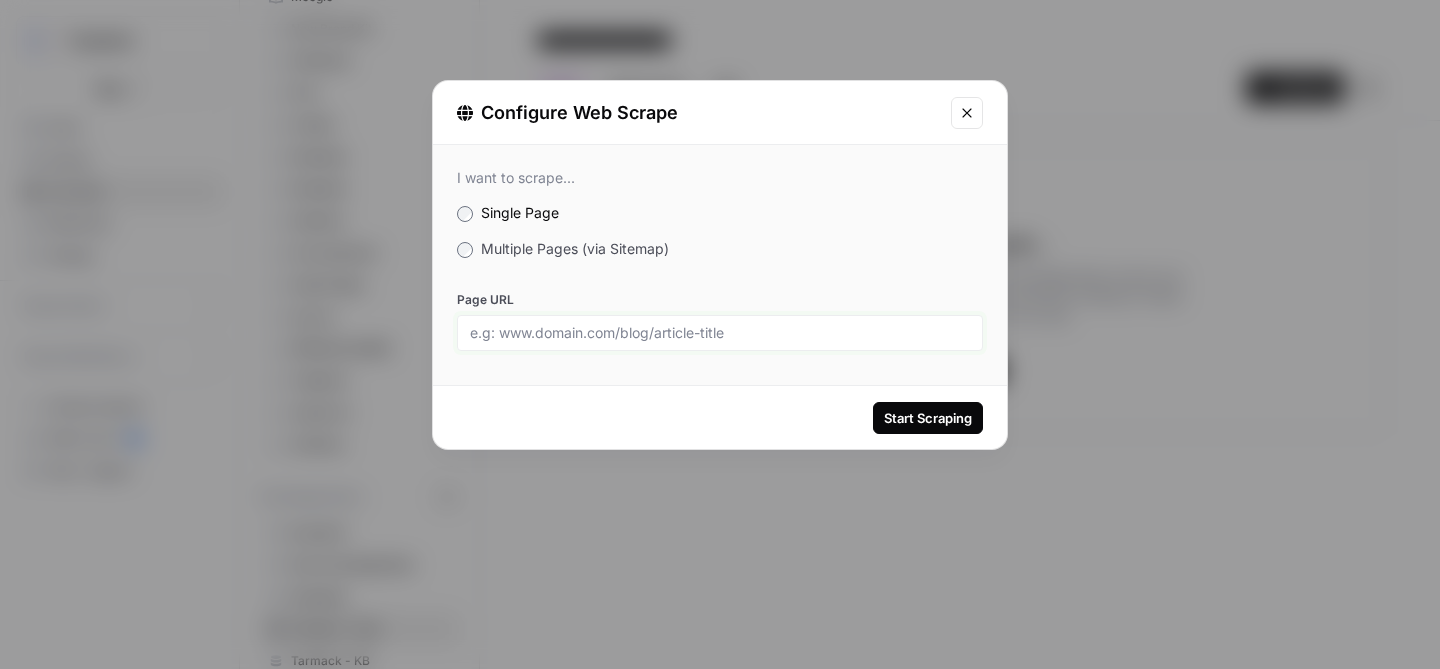 click on "Page URL" at bounding box center (720, 333) 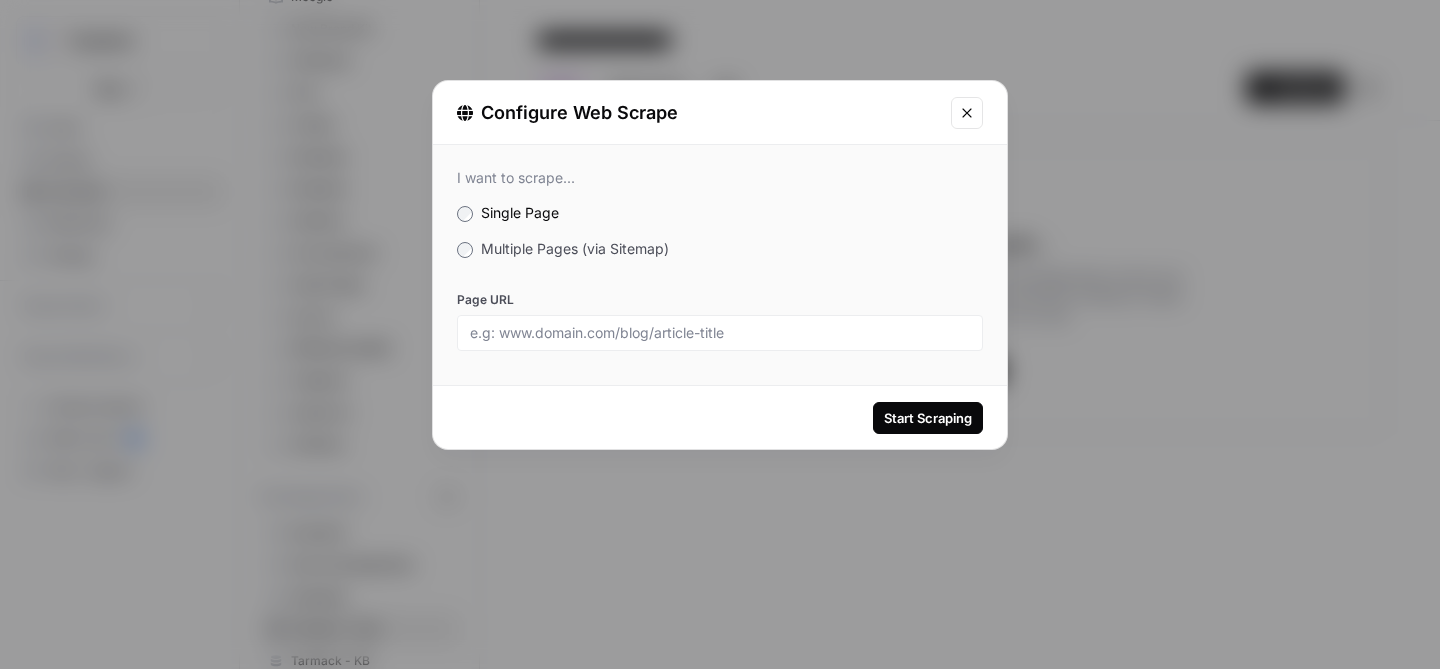 click on "Multiple Pages (via Sitemap)" at bounding box center [720, 249] 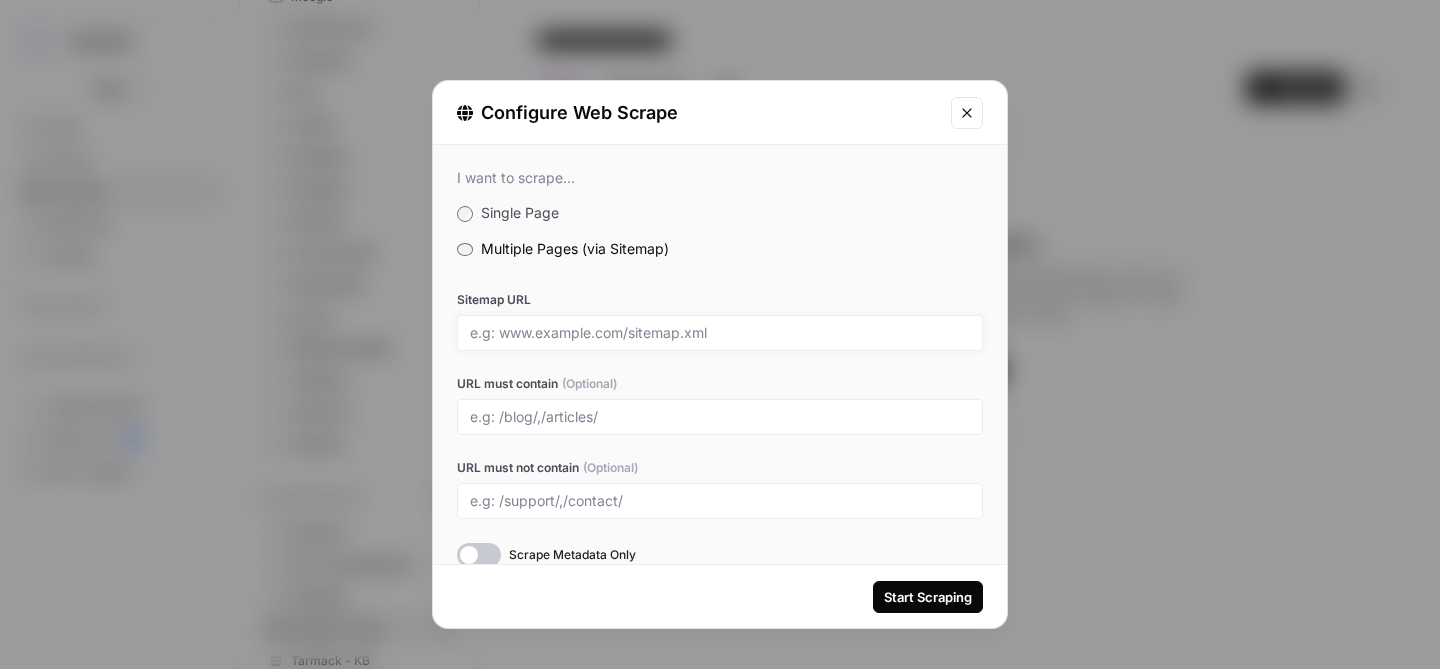 click on "Sitemap URL" at bounding box center (720, 333) 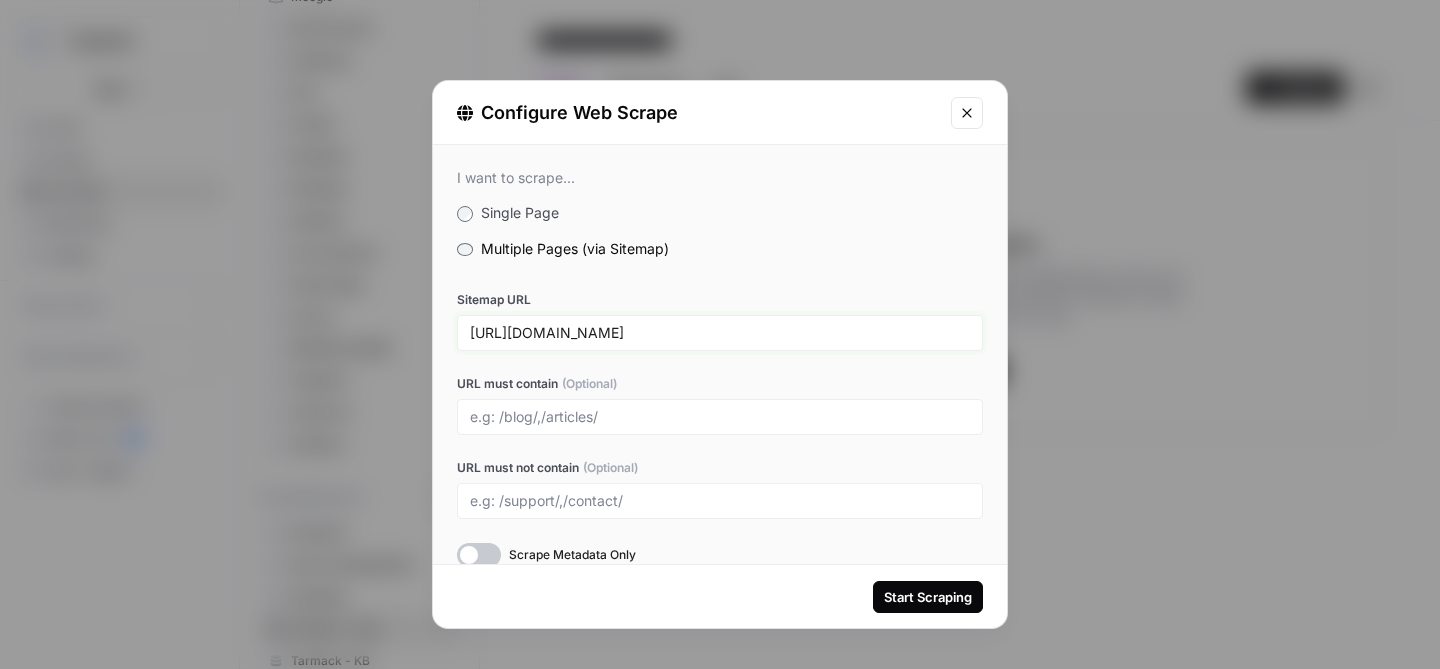 type on "[URL][DOMAIN_NAME]" 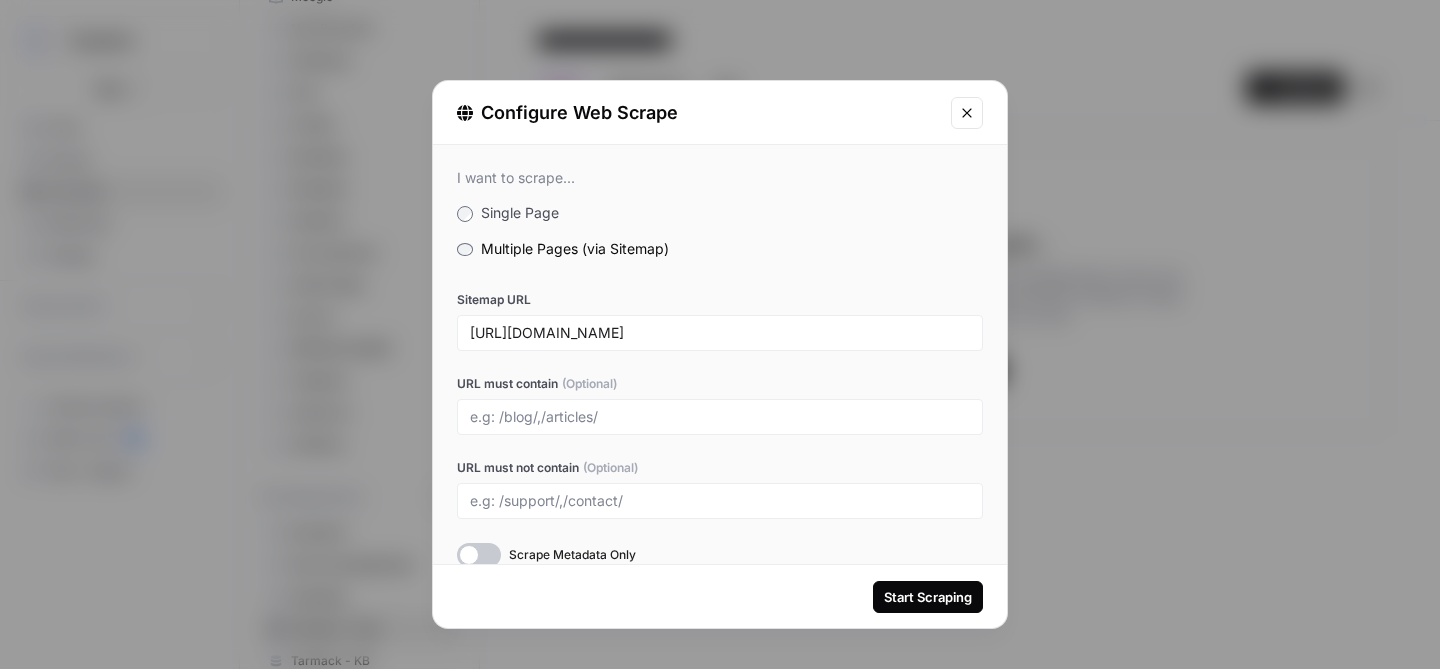 click on "I want to scrape... Single Page Multiple Pages (via Sitemap) Sitemap URL [URL][DOMAIN_NAME] URL must contain (Optional) URL must not contain (Optional) Scrape Metadata Only" at bounding box center [720, 368] 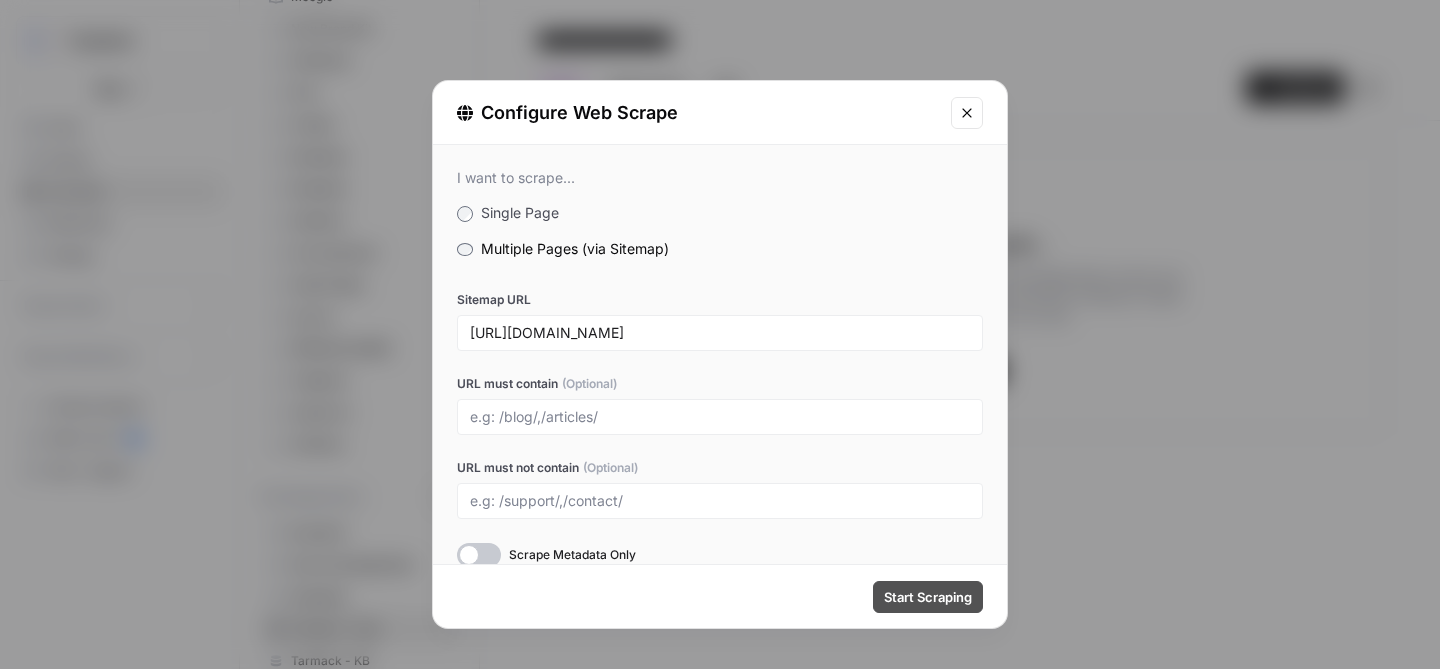 click on "Start Scraping" at bounding box center [928, 597] 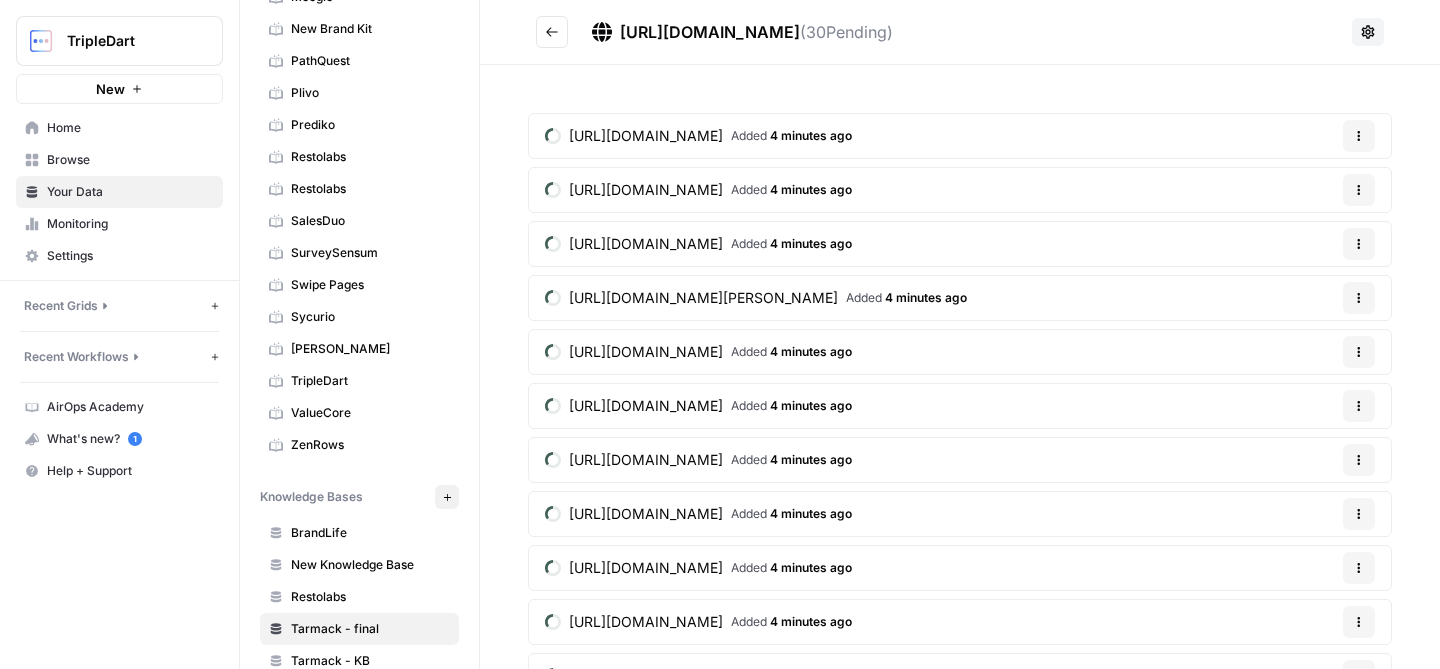 click on "[URL][DOMAIN_NAME] Added   4 minutes ago Options [URL][DOMAIN_NAME] Added   4 minutes ago Options [URL][DOMAIN_NAME] Added   4 minutes ago Options [URL][DOMAIN_NAME][PERSON_NAME] Added   4 minutes ago Options [URL][DOMAIN_NAME] Added   4 minutes ago Options [URL][DOMAIN_NAME] Added   4 minutes ago Options [URL][DOMAIN_NAME] Added   4 minutes ago Options [URL][DOMAIN_NAME] Added   4 minutes ago Options [URL][DOMAIN_NAME] Added   4 minutes ago Options [URL][DOMAIN_NAME] Added   4 minutes ago Options [URL][DOMAIN_NAME] Added   4 minutes ago Options Added   4 minutes ago Options Added   Options" at bounding box center [960, 653] 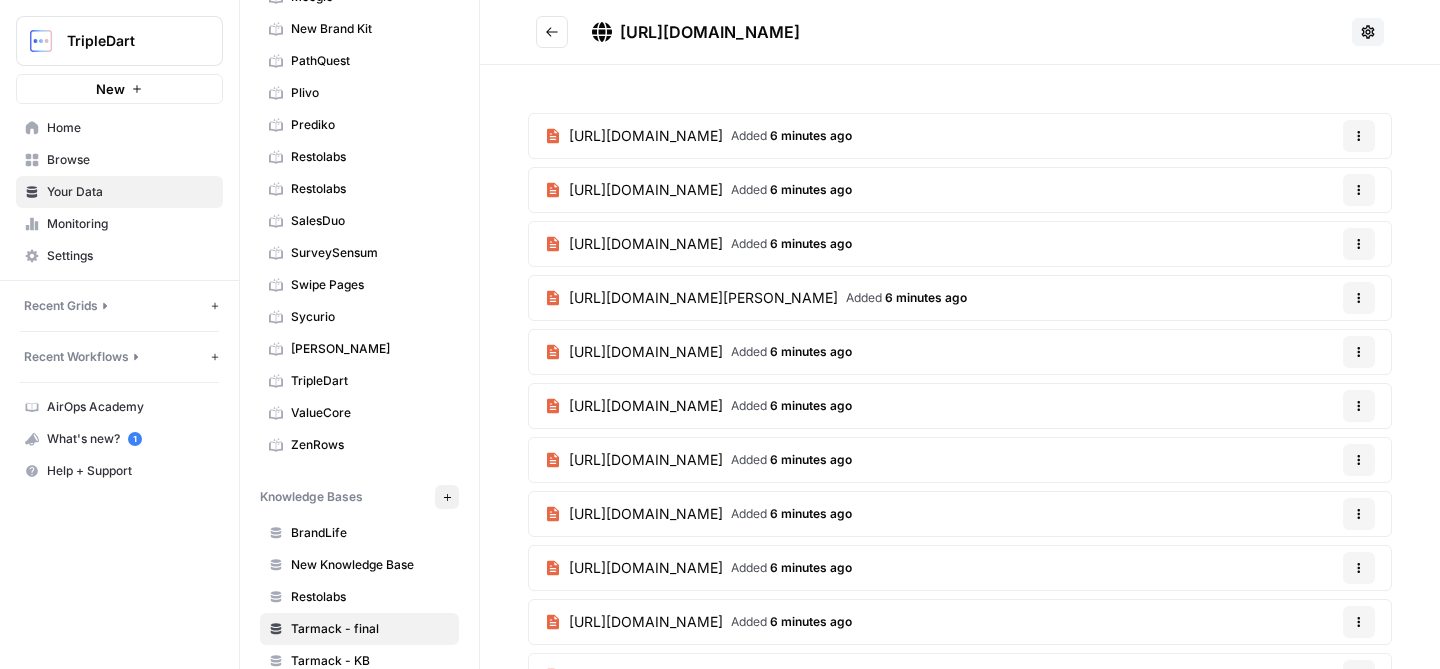 click at bounding box center [552, 32] 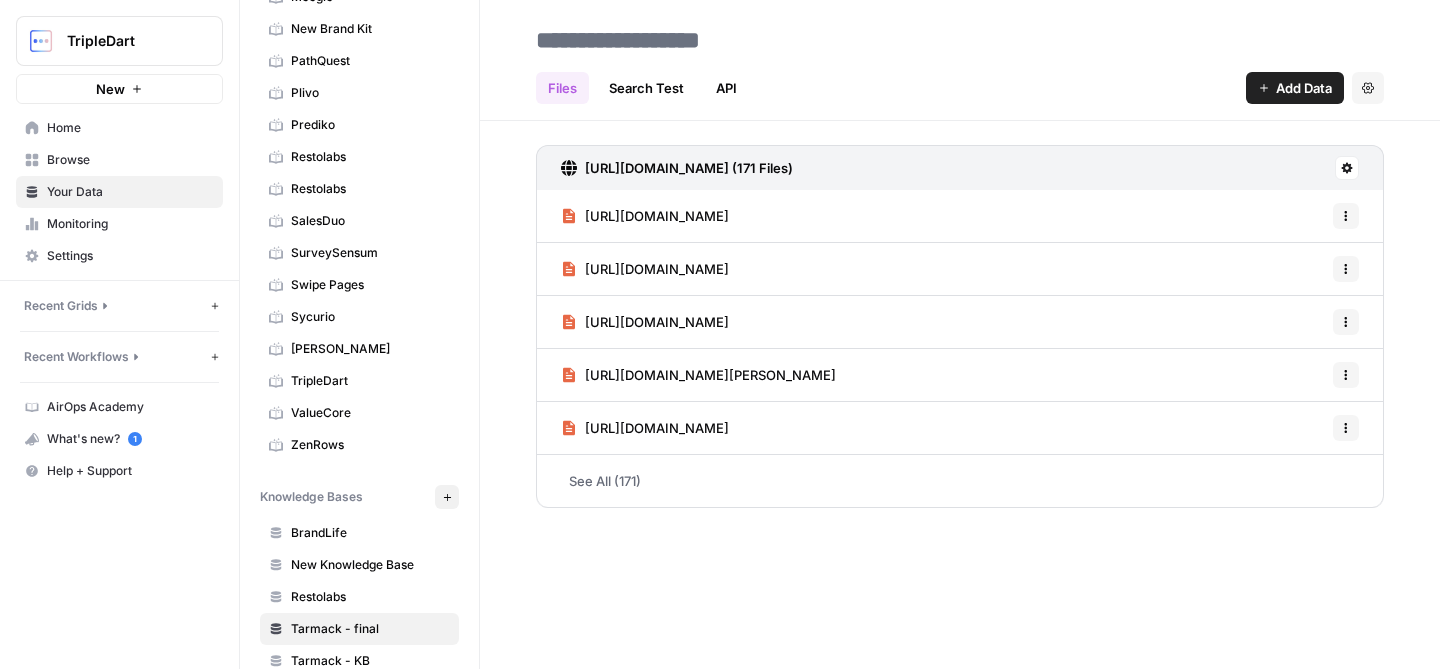 click on "Your Data Add Data Brand Kits New AccuKnox BrandLife Bridge ClearlyRated CrediLinq CrediLinq Designity Flowace [PERSON_NAME] HackerEarth Helpshift InnQuest Limelight MailReach Meegle New Brand Kit PathQuest Plivo Prediko Restolabs Restolabs SalesDuo SurveySensum Swipe Pages Sycurio Tarmack TripleDart ValueCore ZenRows Knowledge Bases New BrandLife New Knowledge Base Restolabs Tarmack - final Tarmack - KB" at bounding box center [360, 334] 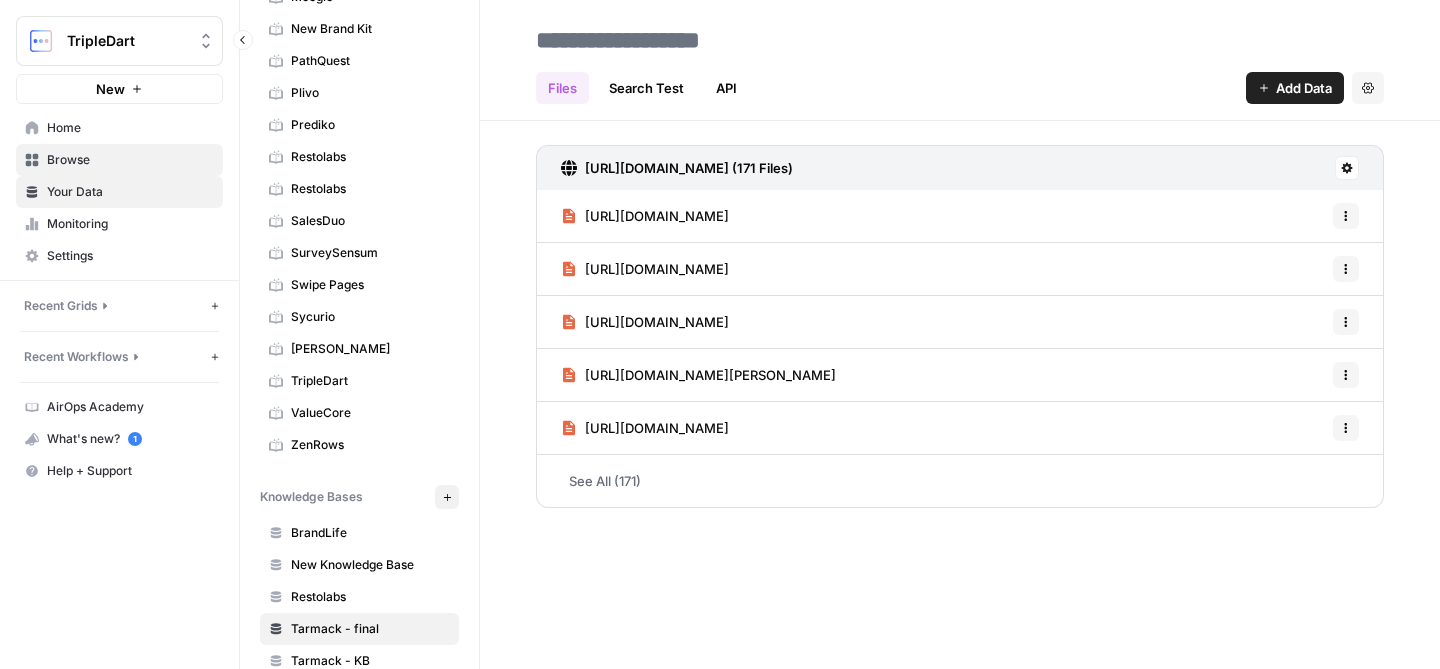 click on "Browse" at bounding box center (130, 160) 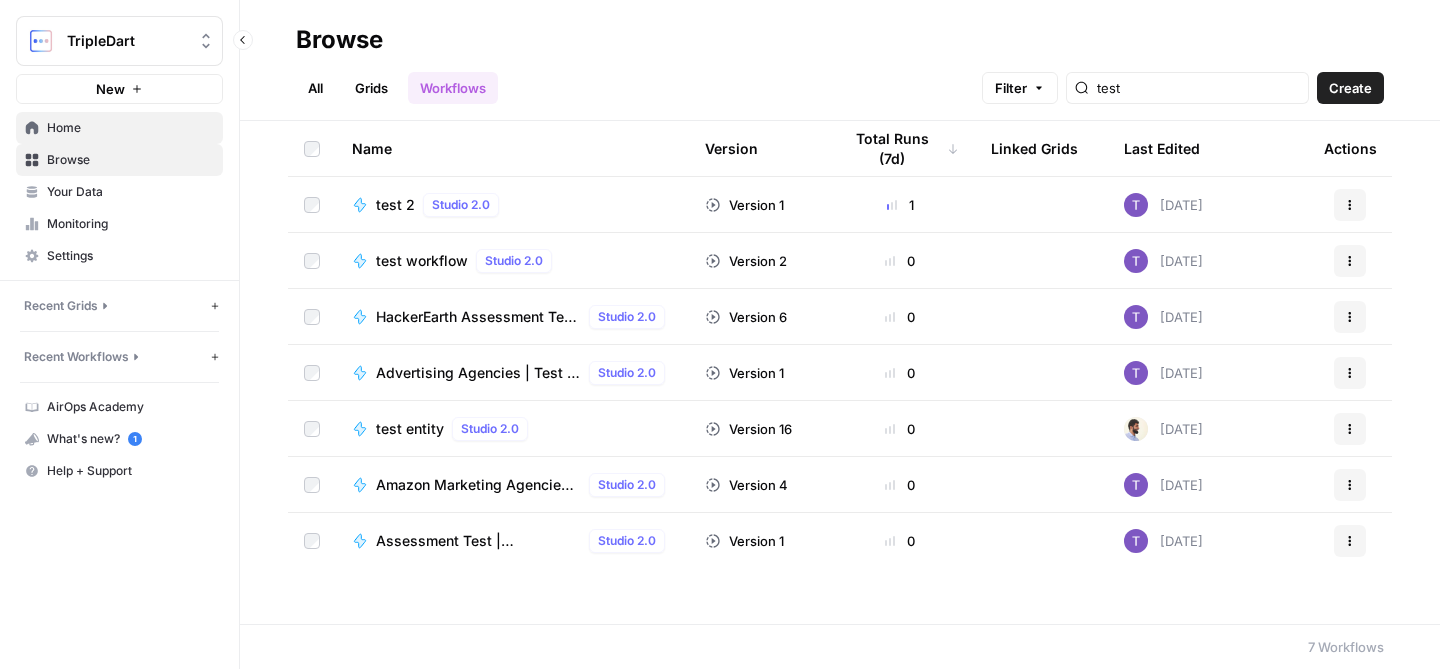 click on "Home" at bounding box center (130, 128) 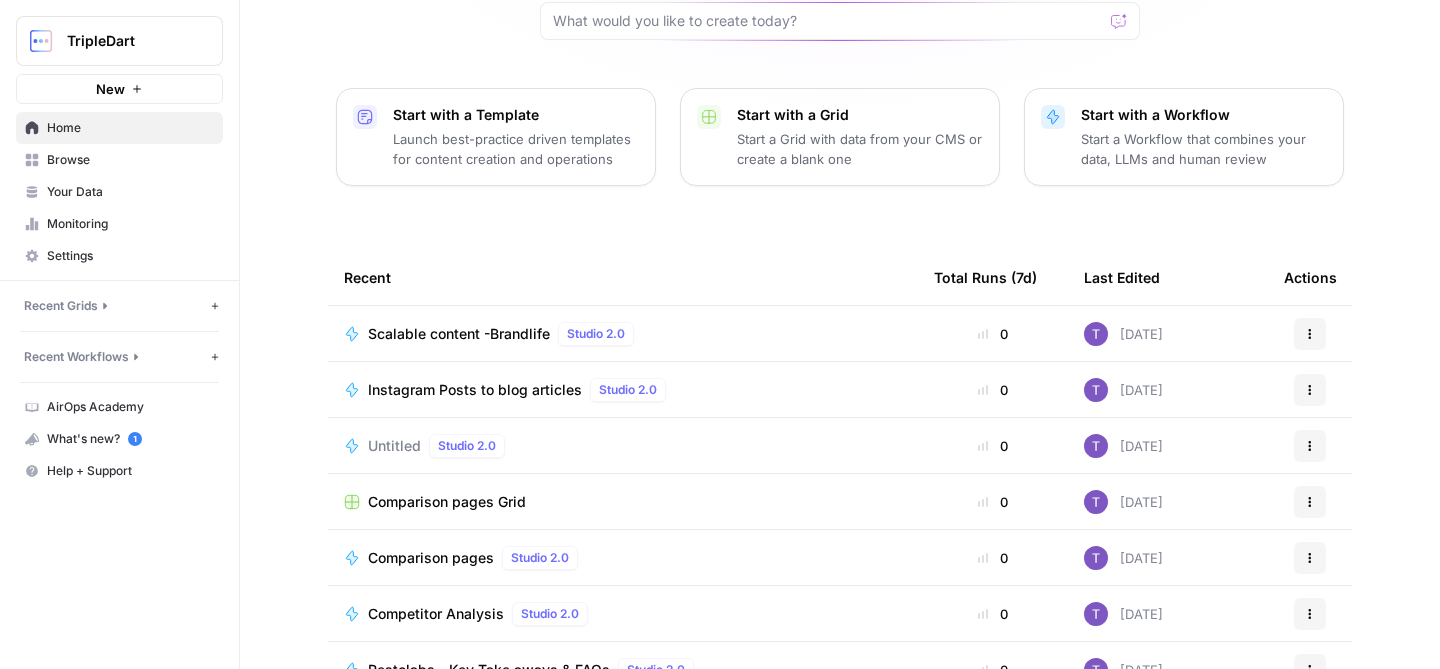 scroll, scrollTop: 192, scrollLeft: 0, axis: vertical 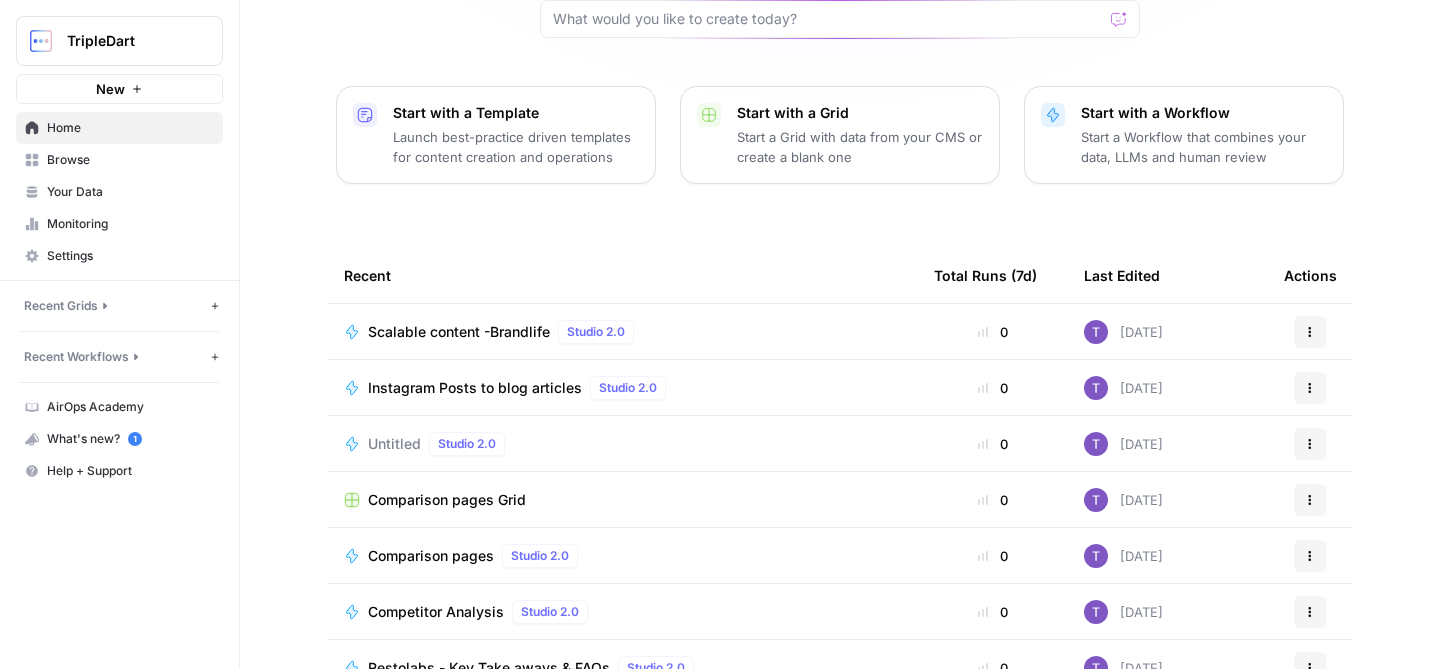click on "Untitled" at bounding box center (394, 444) 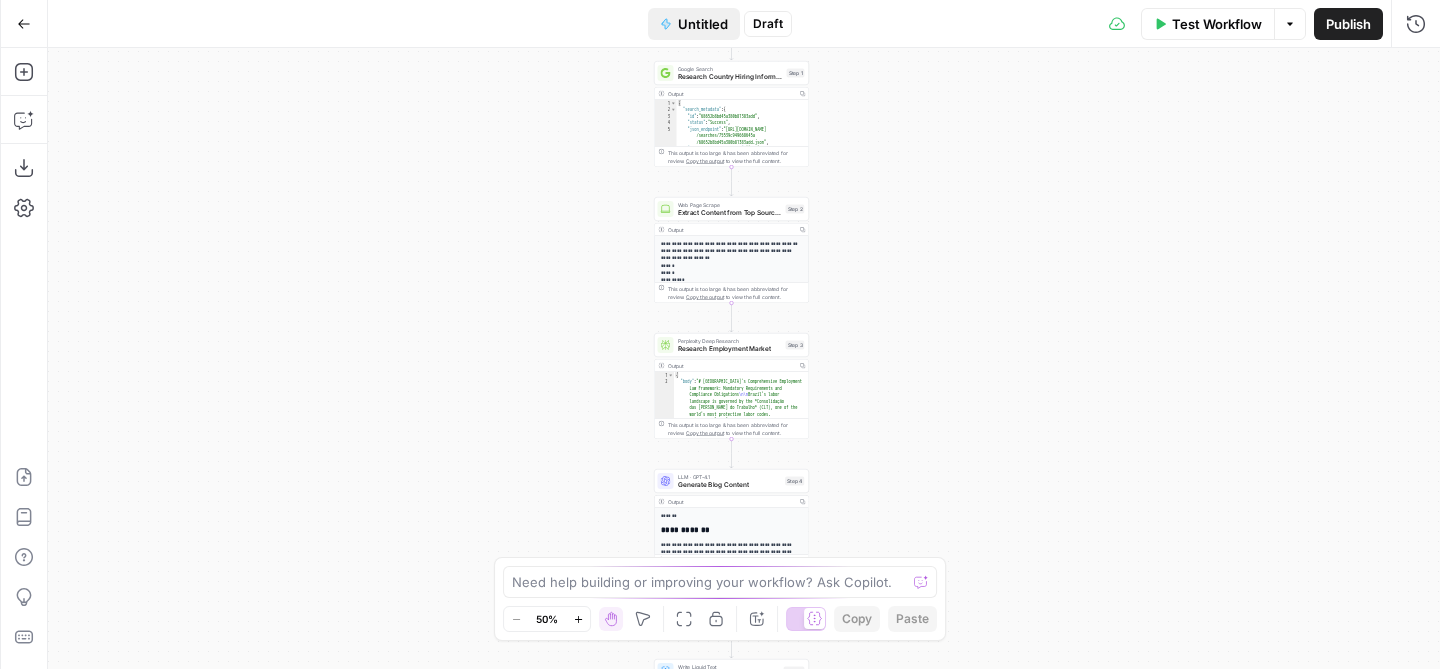click on "Untitled" at bounding box center (703, 24) 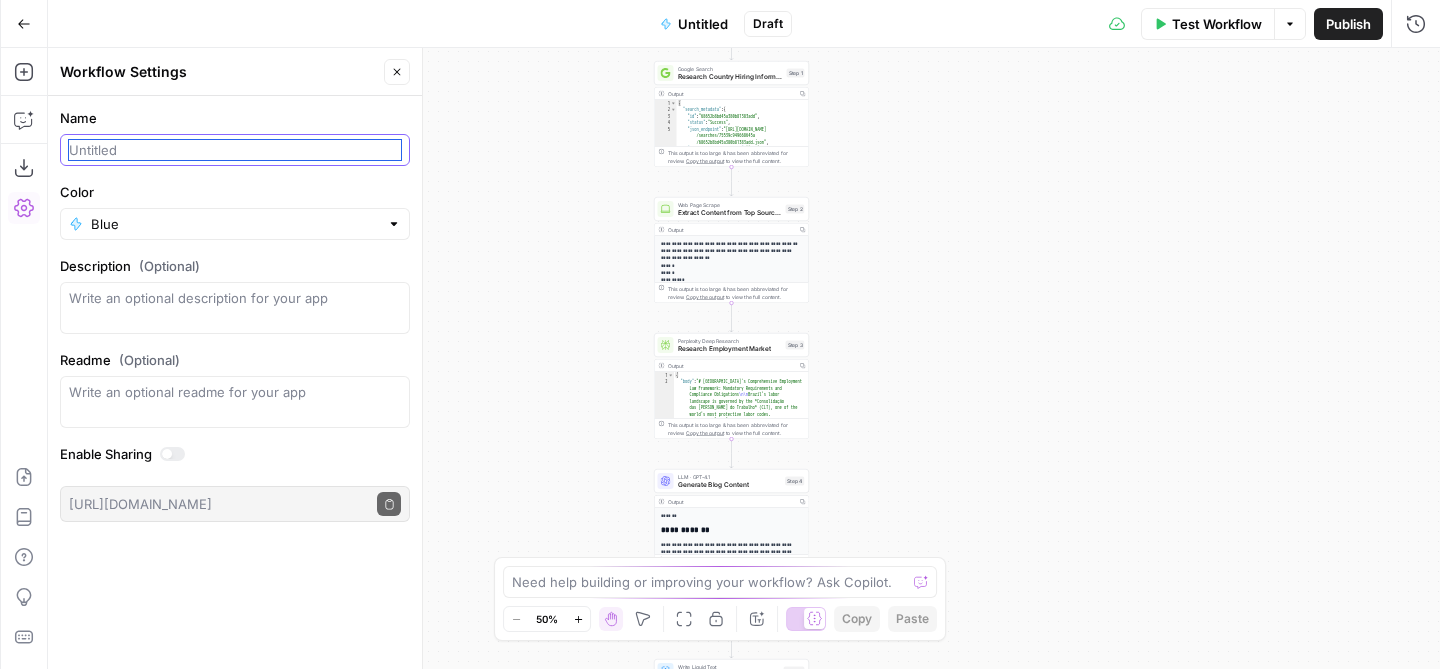 click on "Name" at bounding box center [235, 150] 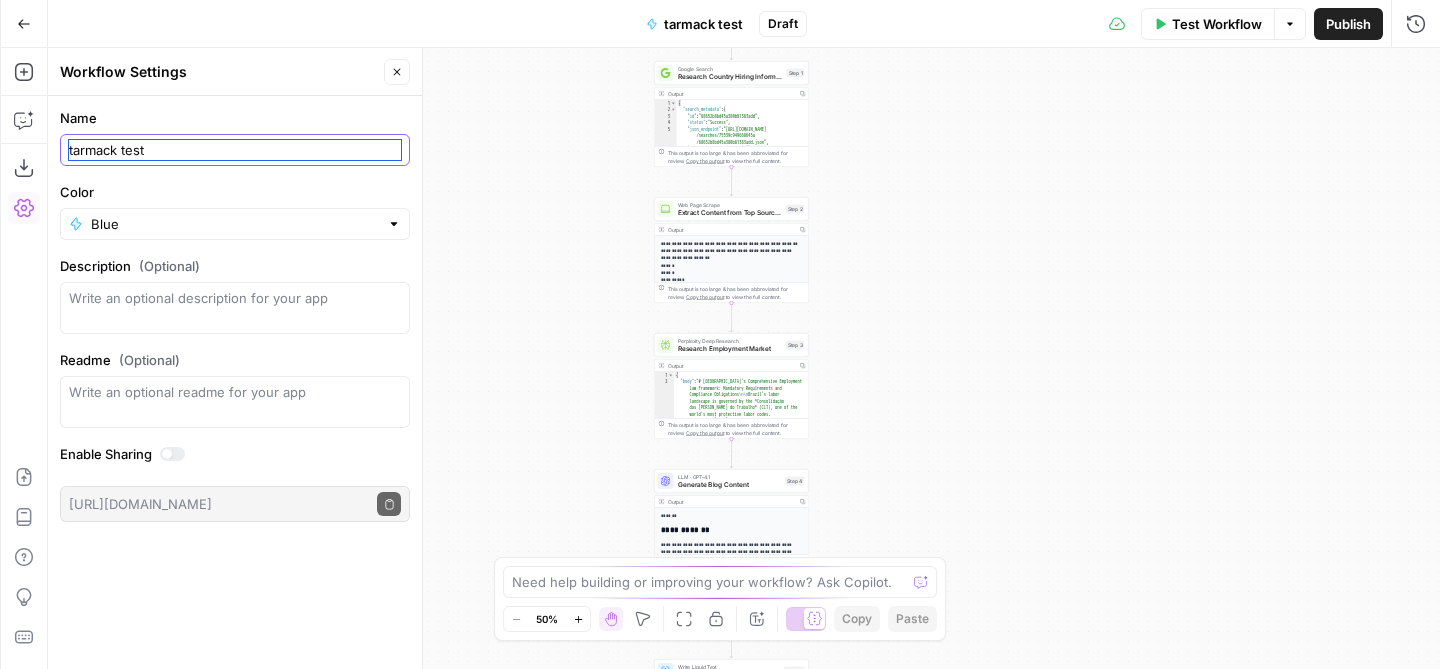 type on "tarmack test" 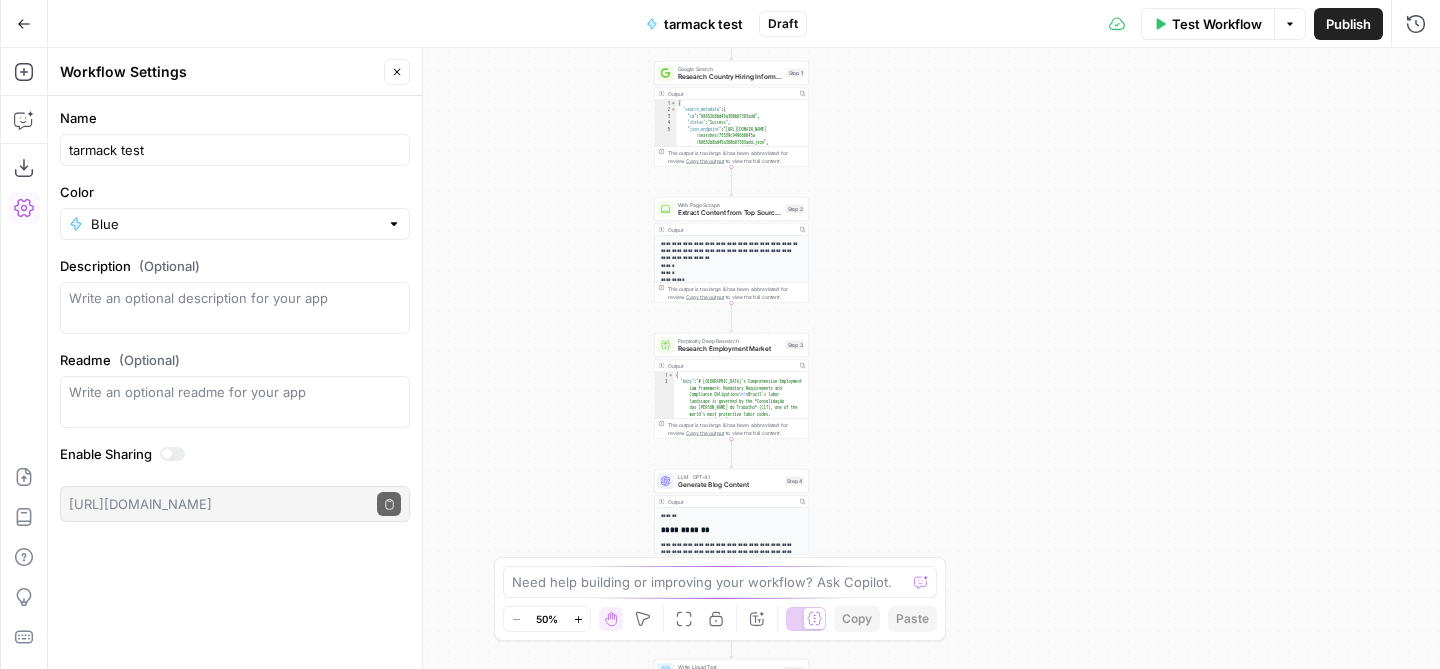 click on "Name [PERSON_NAME] test Color Blue Description   (Optional) Readme   (Optional) Write an optional readme for your app Enable Sharing [URL][DOMAIN_NAME] Copy public execute URL" at bounding box center [235, 382] 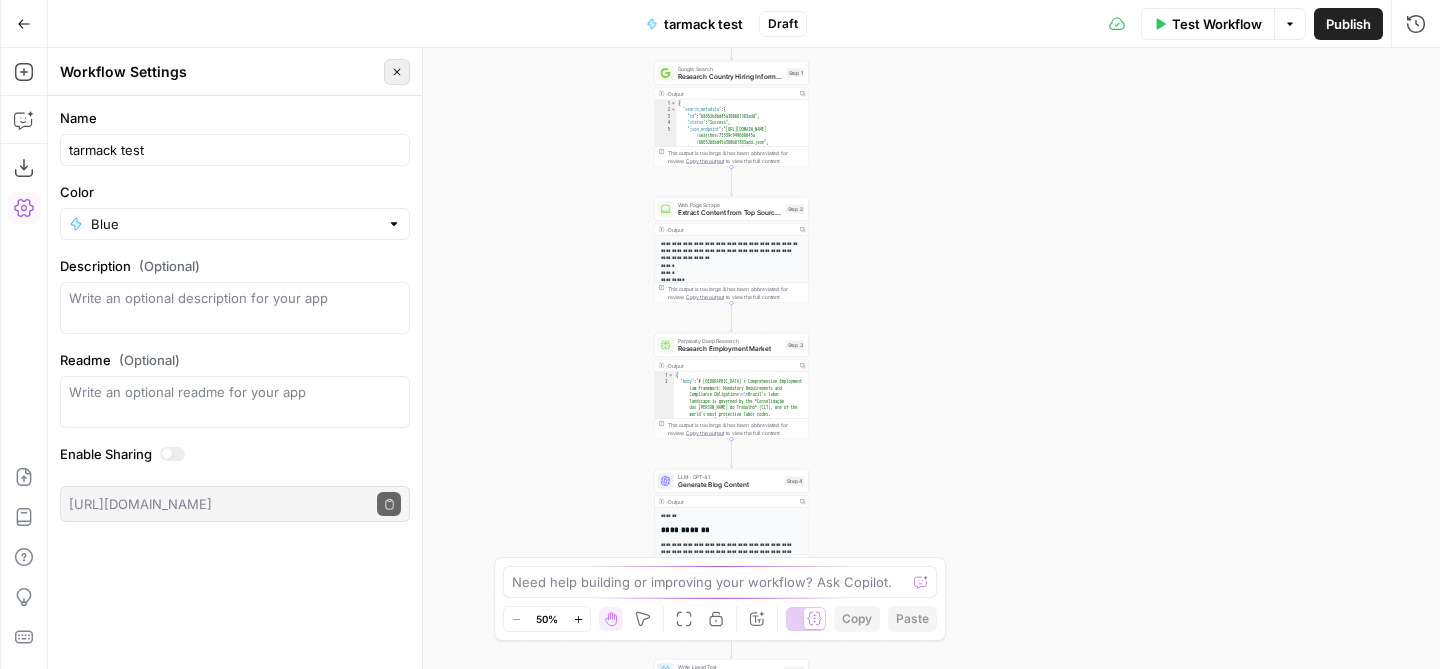 click on "Close" at bounding box center [397, 72] 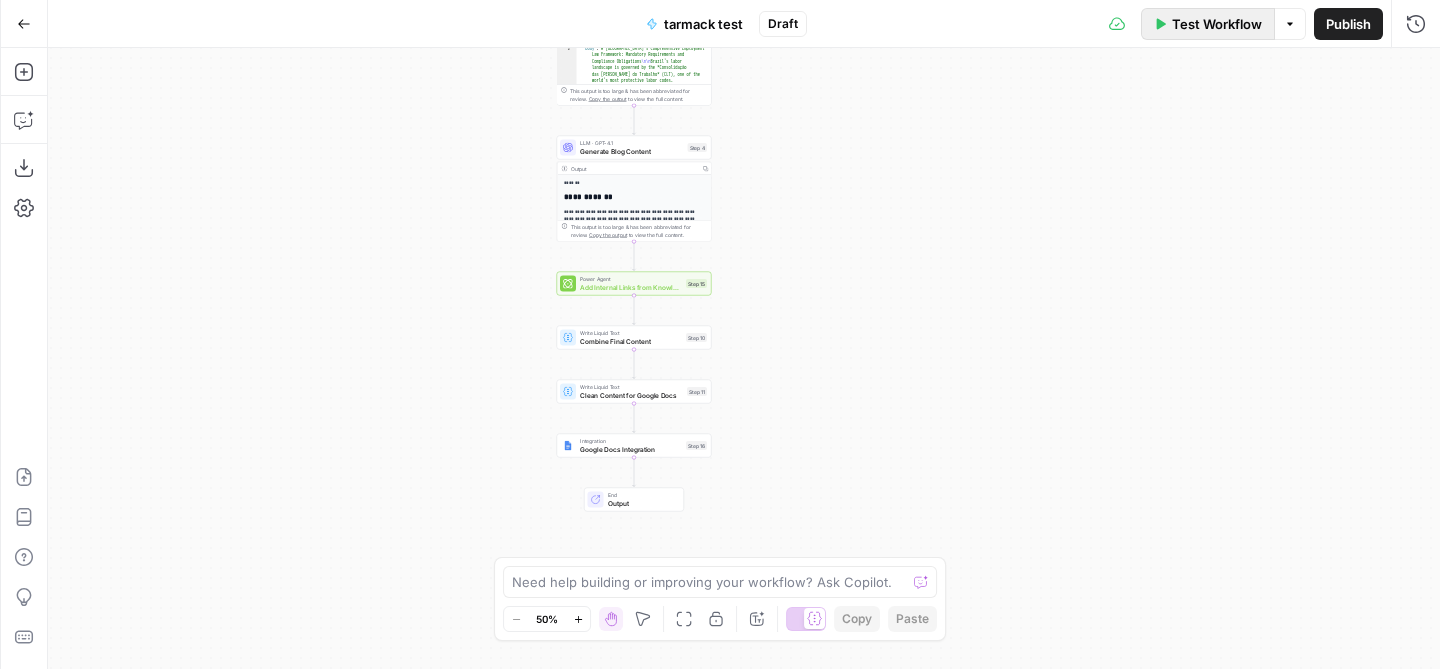 click on "Test Workflow" at bounding box center (1217, 24) 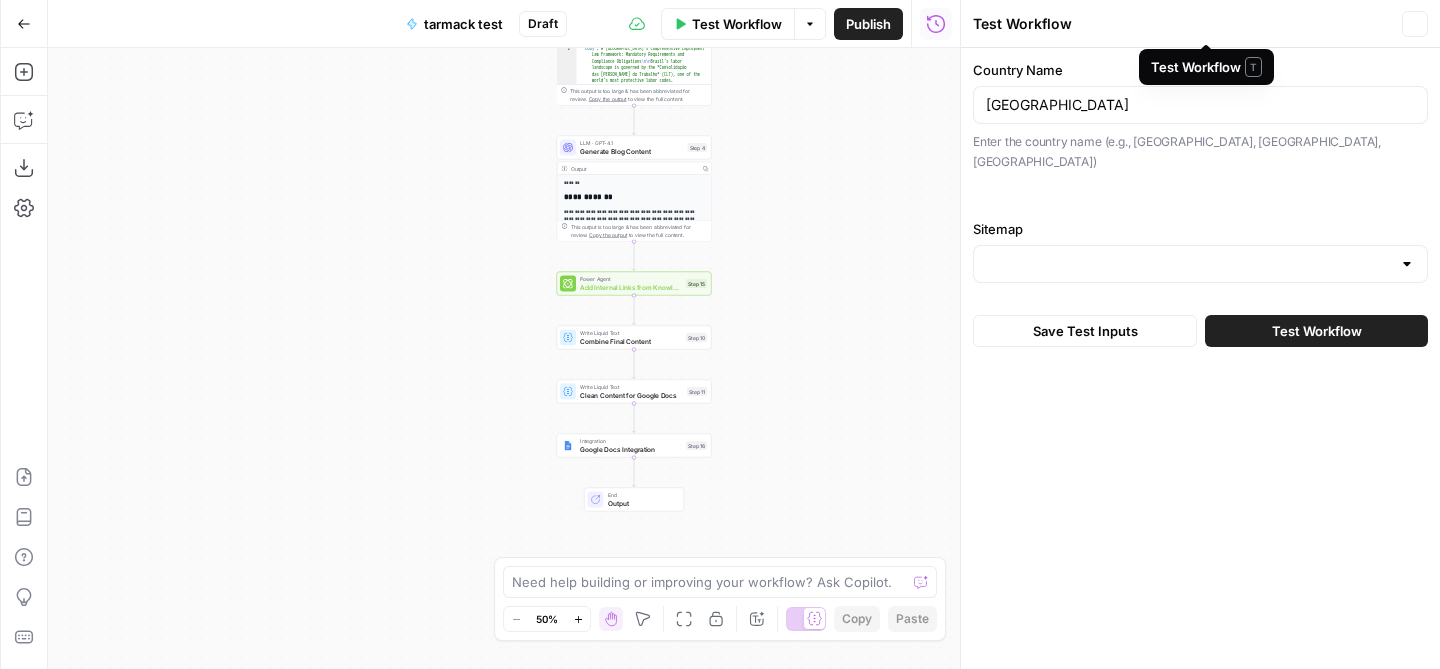 type on "Tarmack - KB" 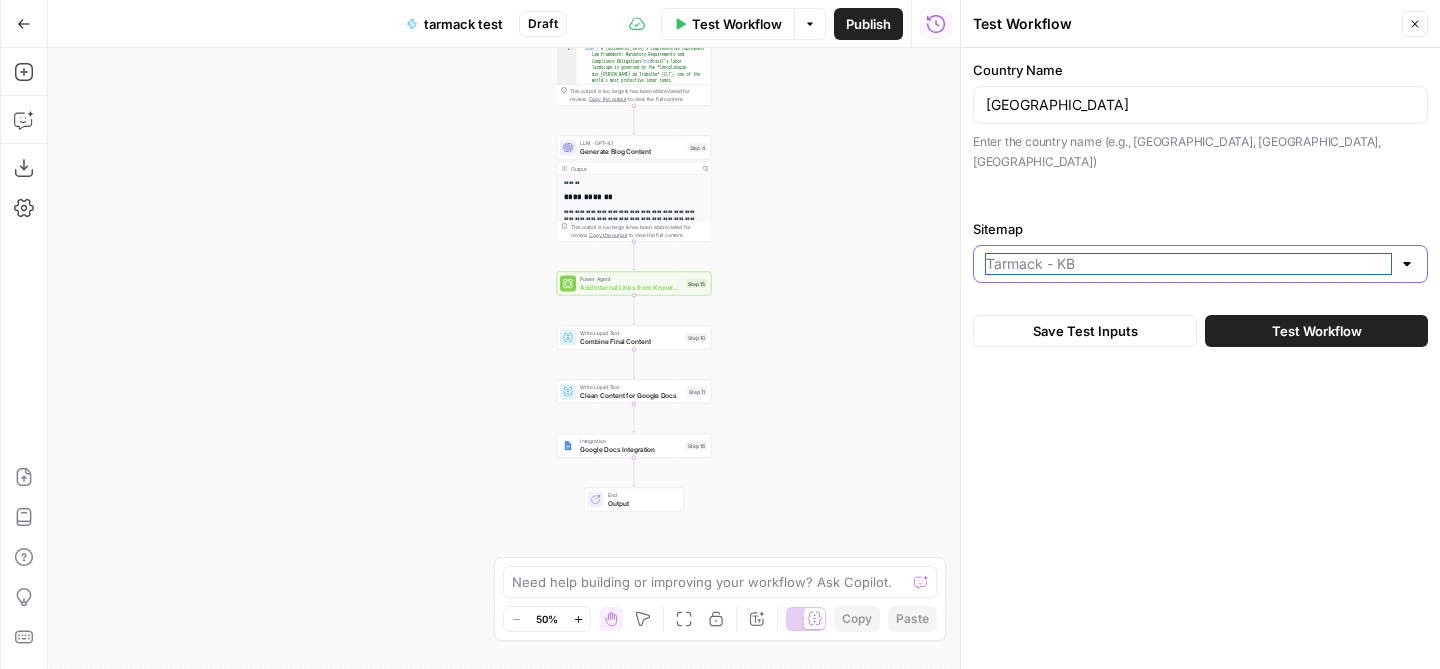click on "Sitemap" at bounding box center [1188, 264] 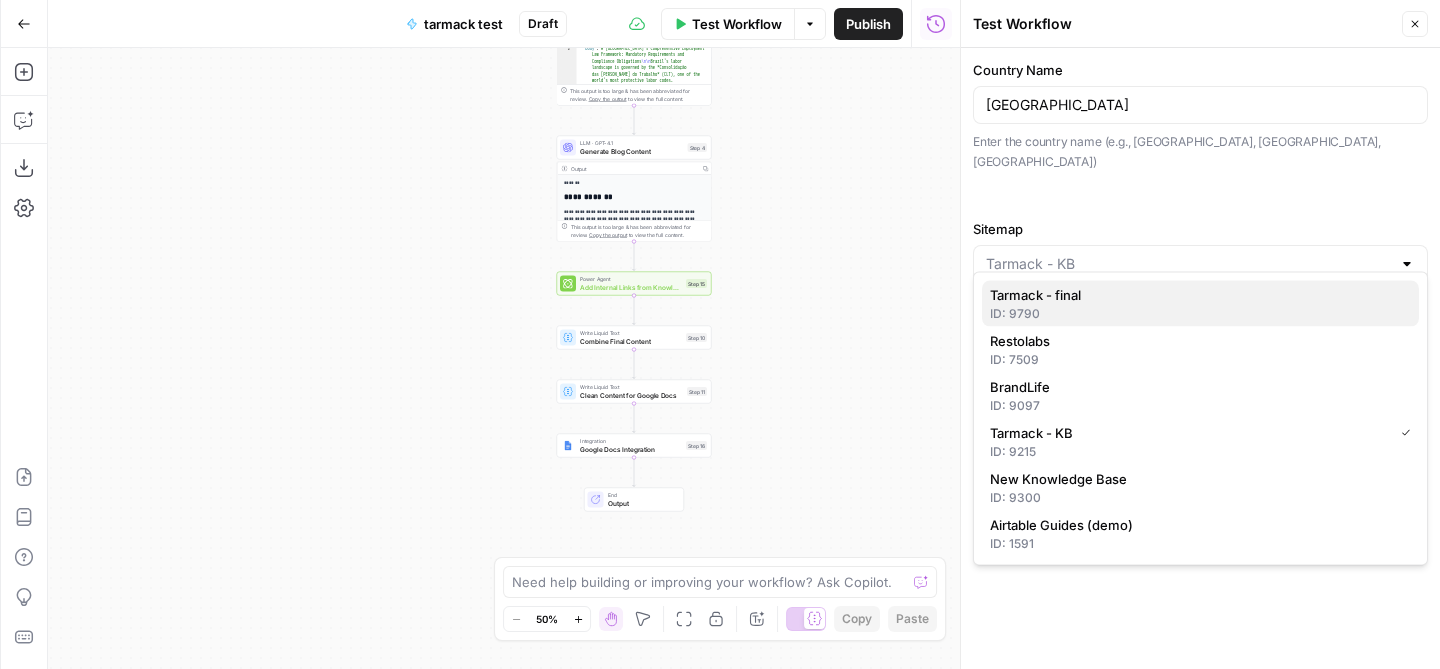 click on "Tarmack - final" at bounding box center [1200, 295] 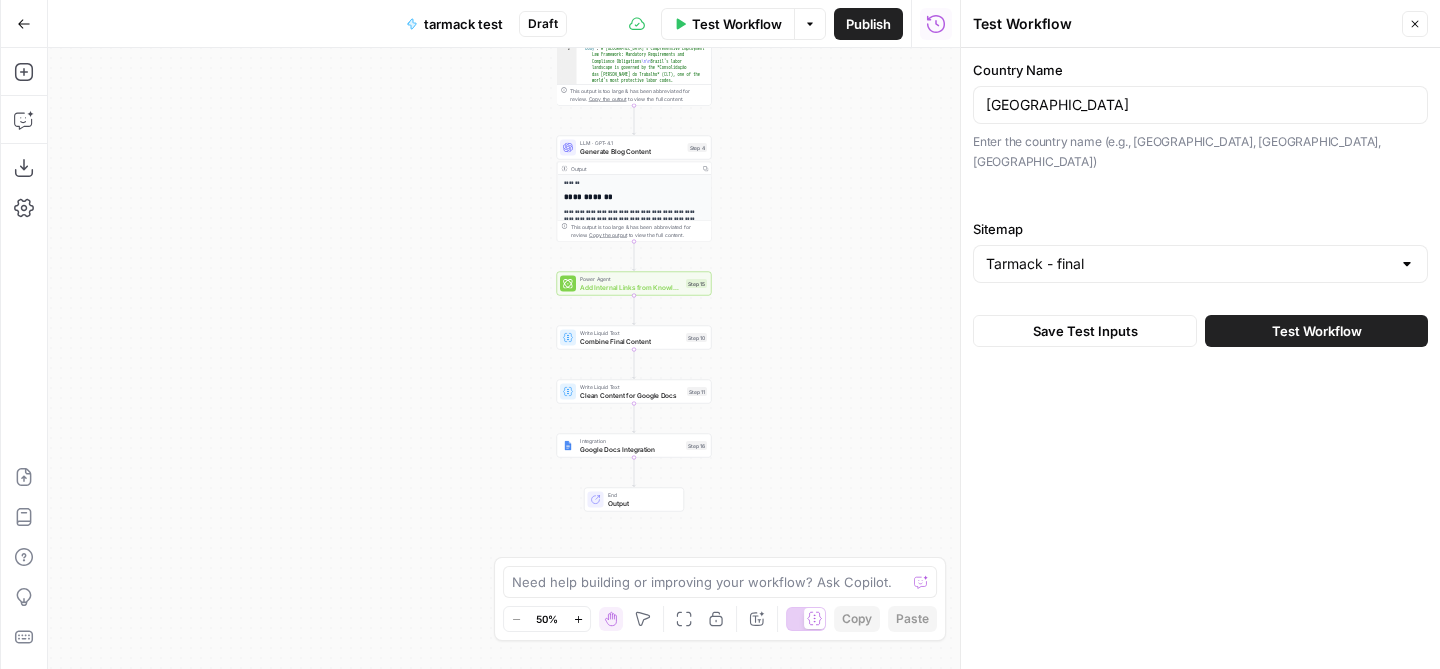 click on "**********" at bounding box center (504, 358) 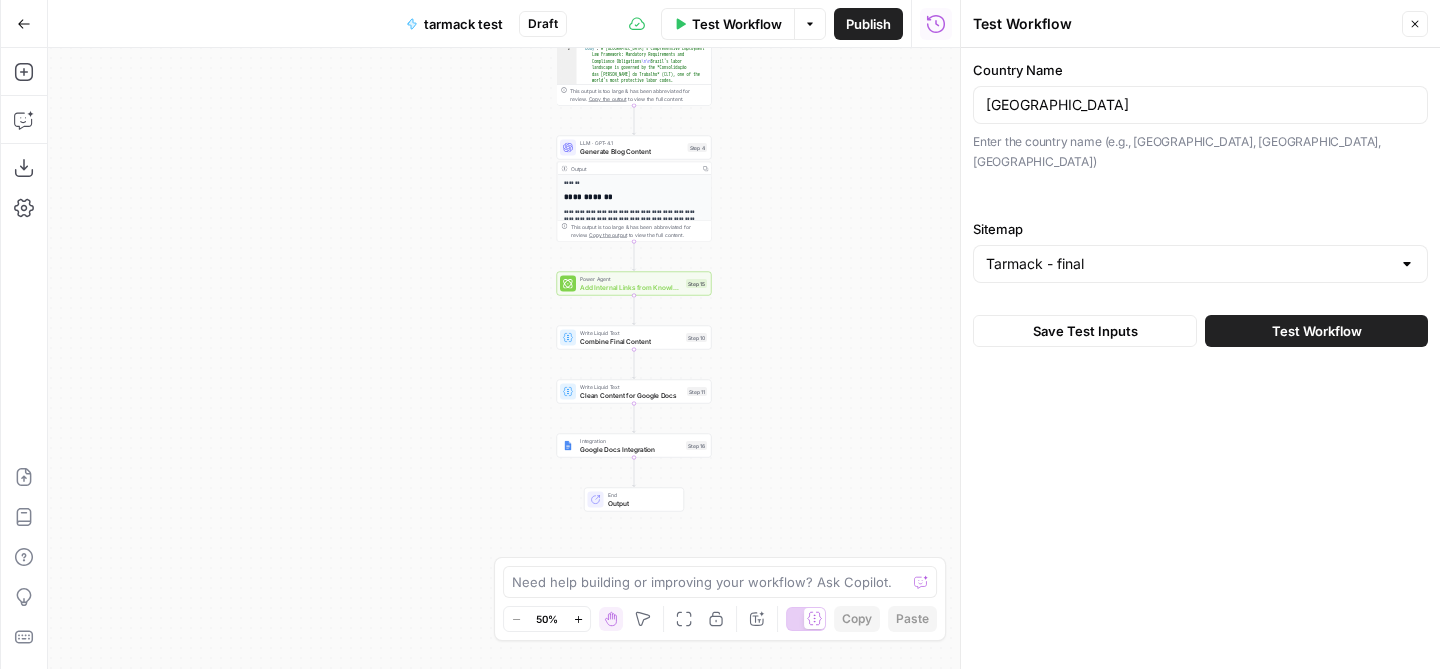 click on "Google Docs Integration" at bounding box center [631, 449] 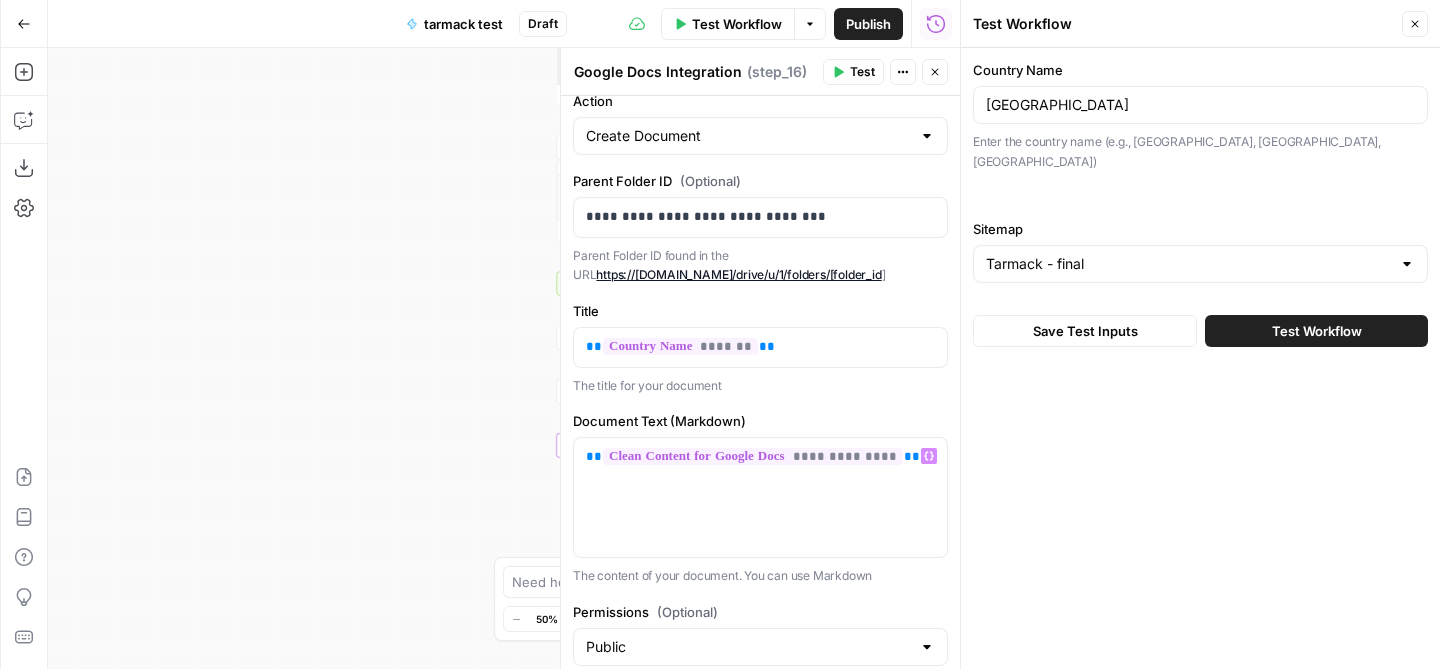 scroll, scrollTop: 96, scrollLeft: 0, axis: vertical 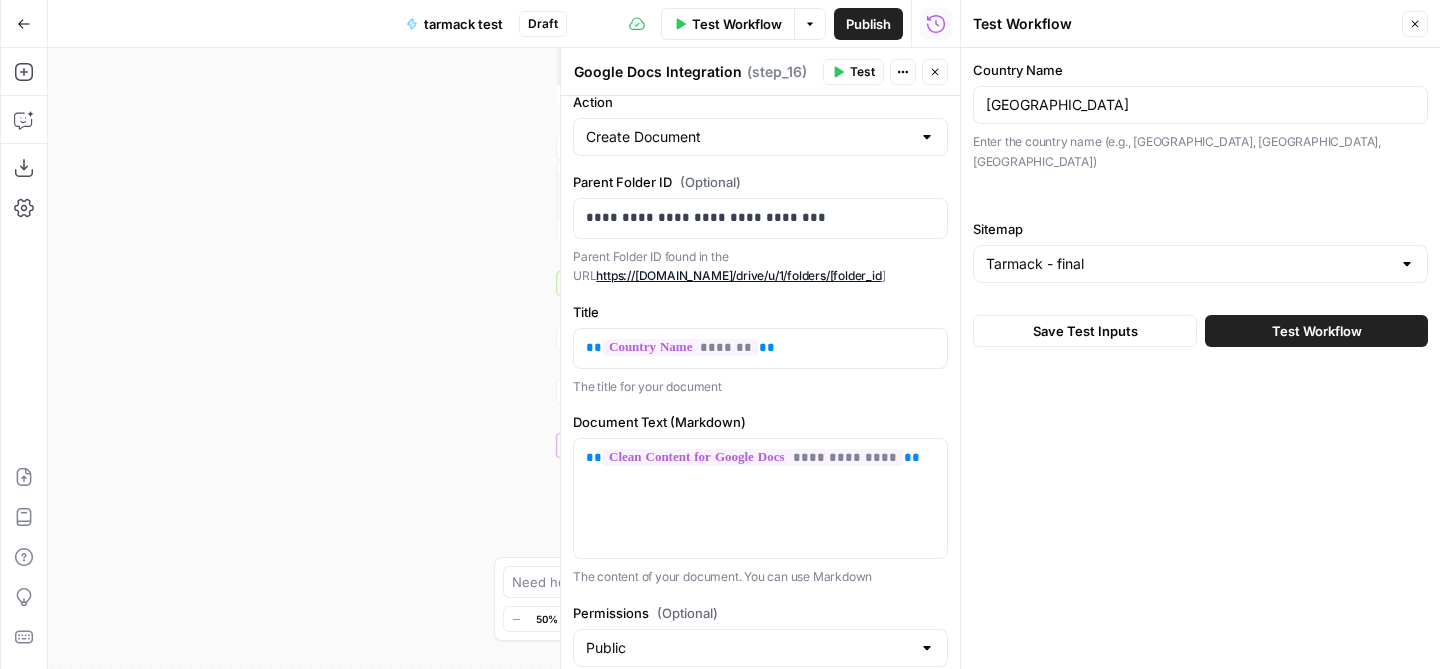 click on "Country Name [GEOGRAPHIC_DATA] Enter the country name (e.g., [GEOGRAPHIC_DATA], [GEOGRAPHIC_DATA], [GEOGRAPHIC_DATA]) Sitemap Tarmack - final Save Test Inputs Test Workflow" at bounding box center (1200, 358) 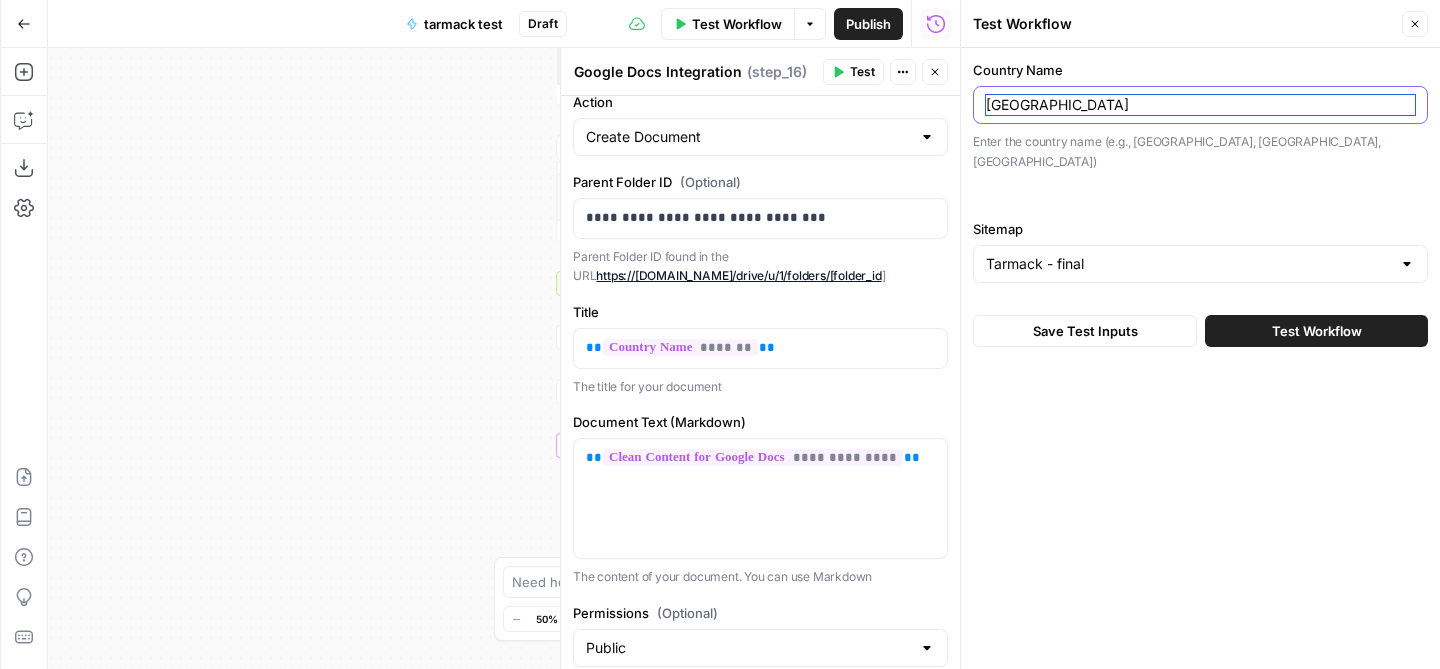 click on "[GEOGRAPHIC_DATA]" at bounding box center [1200, 105] 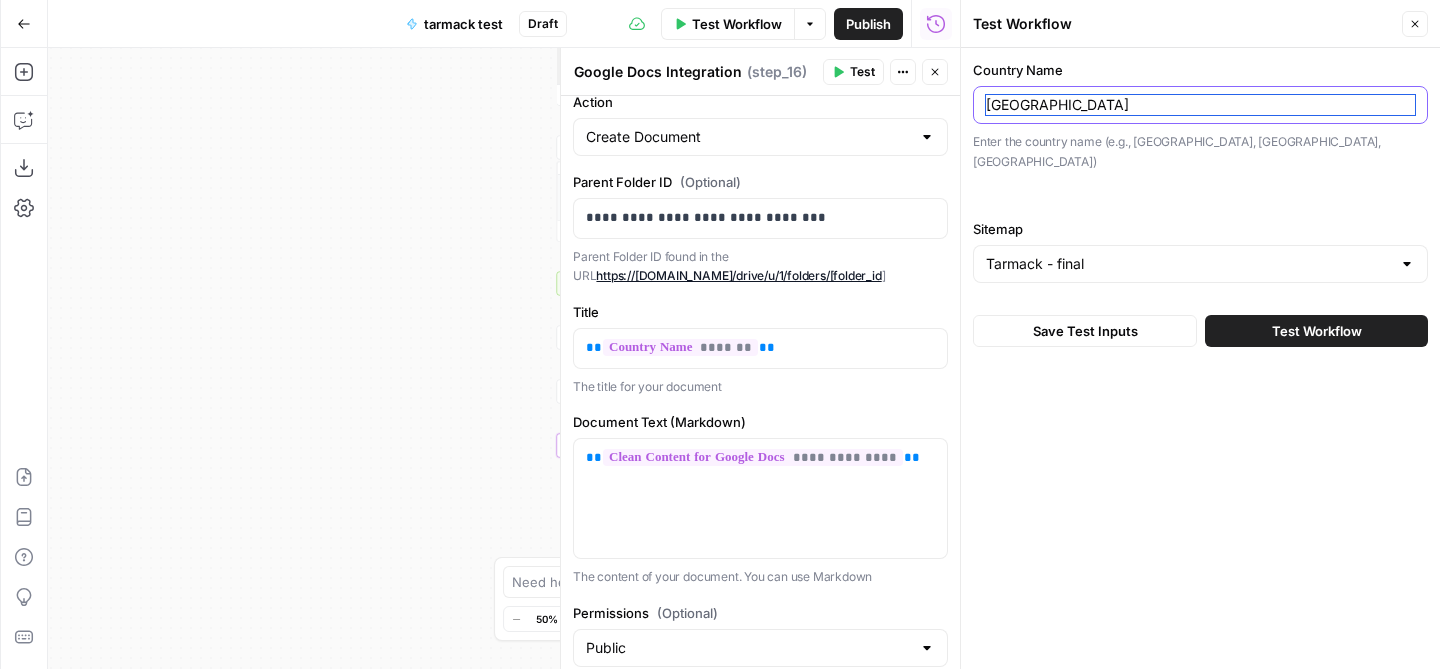 type on "[GEOGRAPHIC_DATA]" 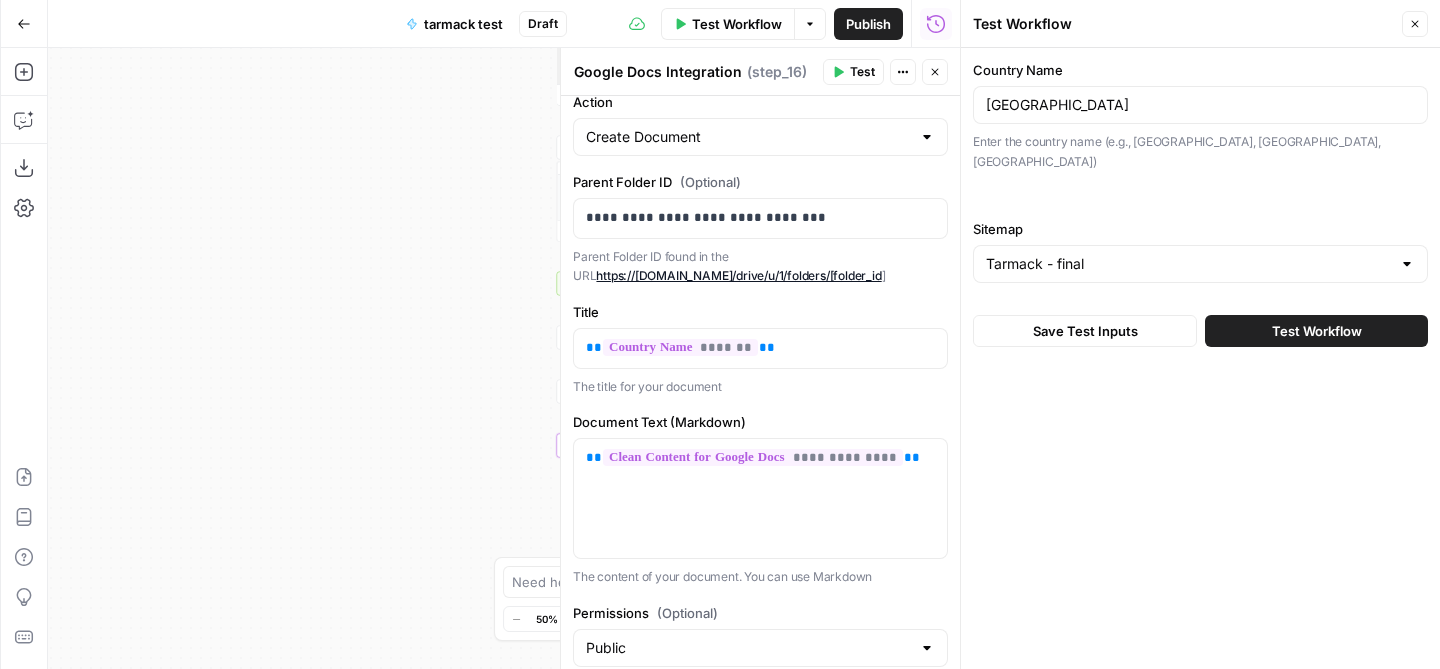 click on "Country Name [GEOGRAPHIC_DATA] Enter the country name (e.g., [GEOGRAPHIC_DATA], [GEOGRAPHIC_DATA], [GEOGRAPHIC_DATA]) Sitemap Tarmack - final Save Test Inputs Test Workflow" at bounding box center [1200, 358] 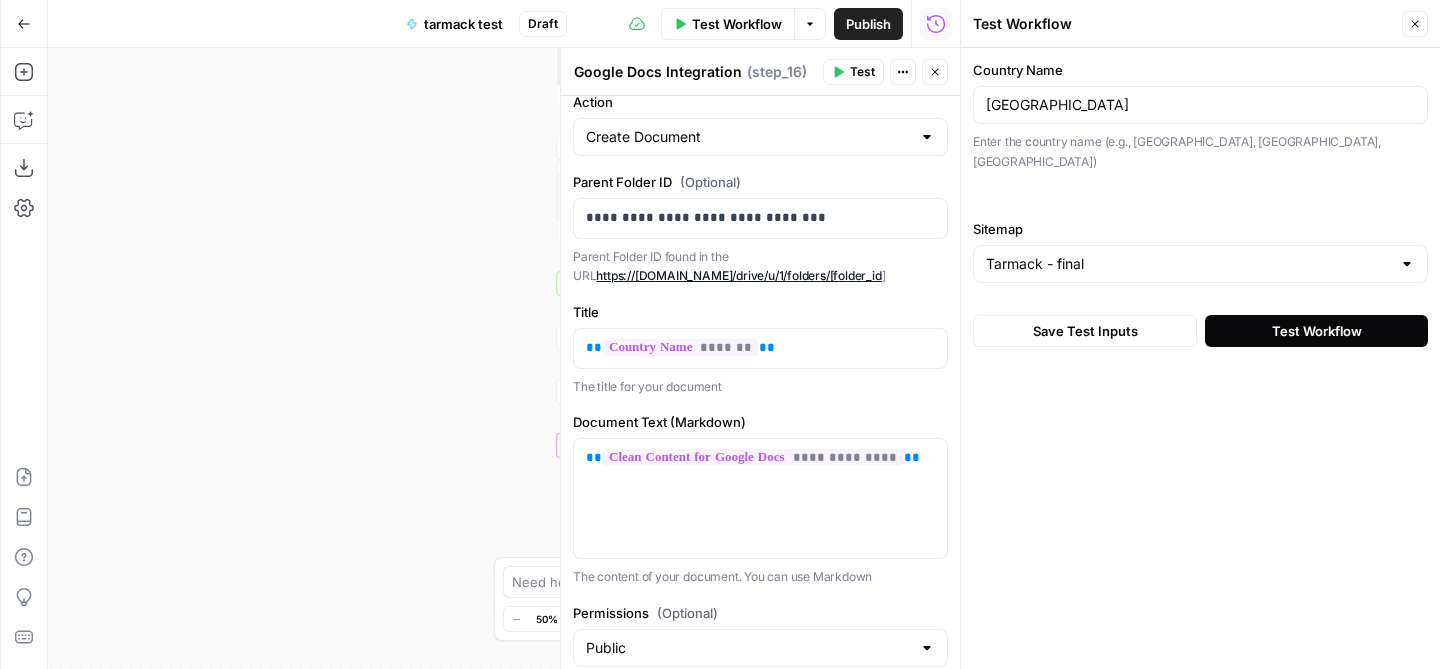 click on "Test Workflow" at bounding box center (1316, 331) 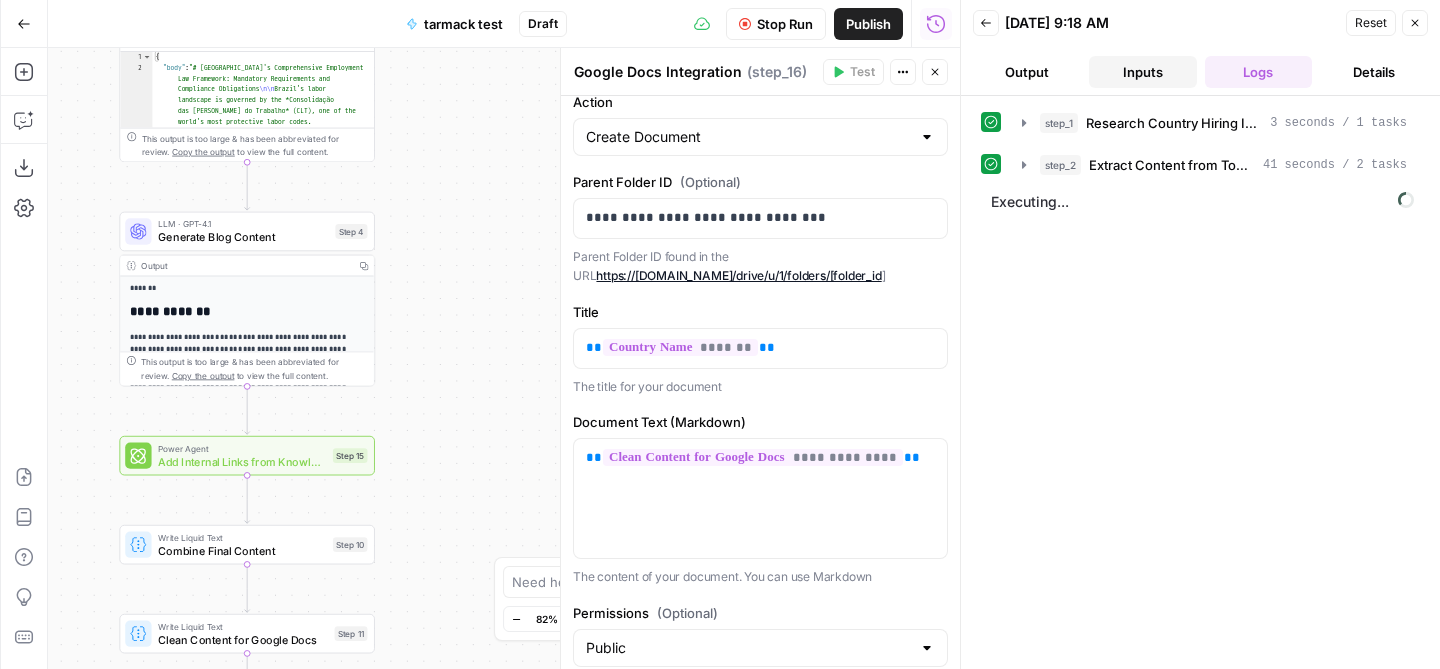 click on "Inputs" at bounding box center (1143, 72) 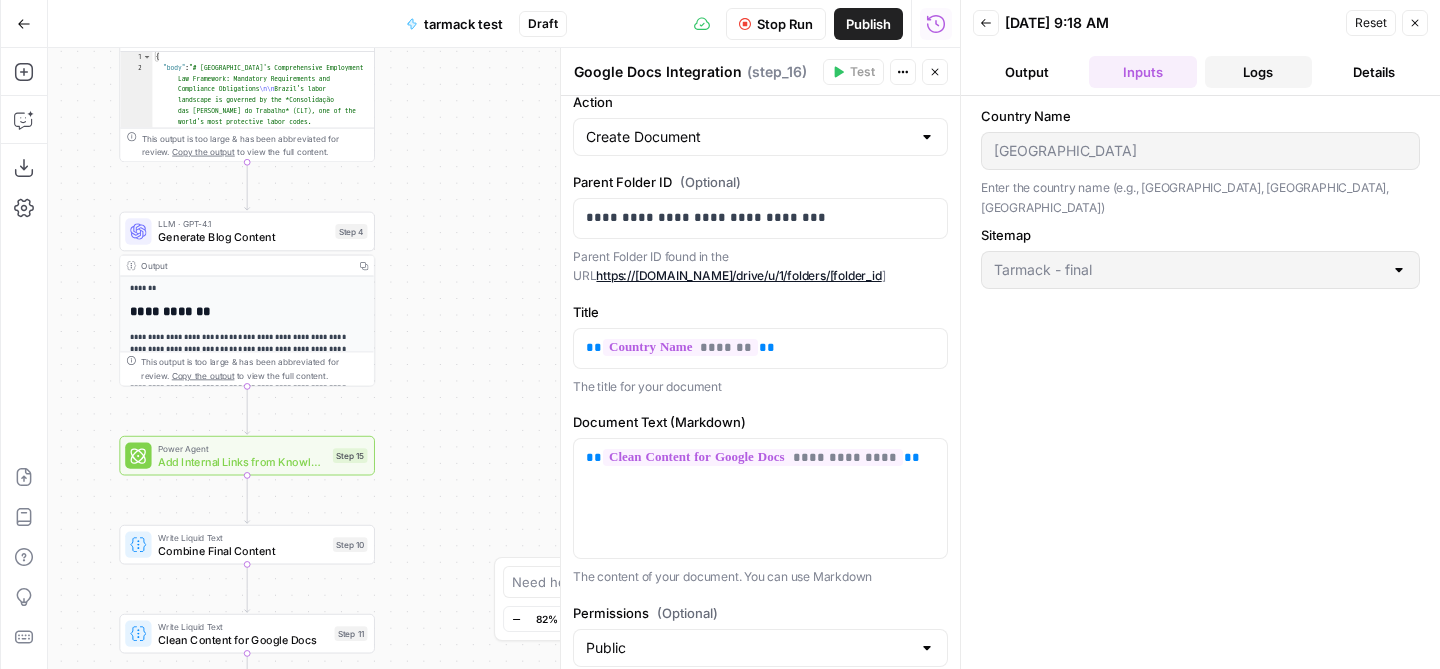 click on "Logs" at bounding box center (1259, 72) 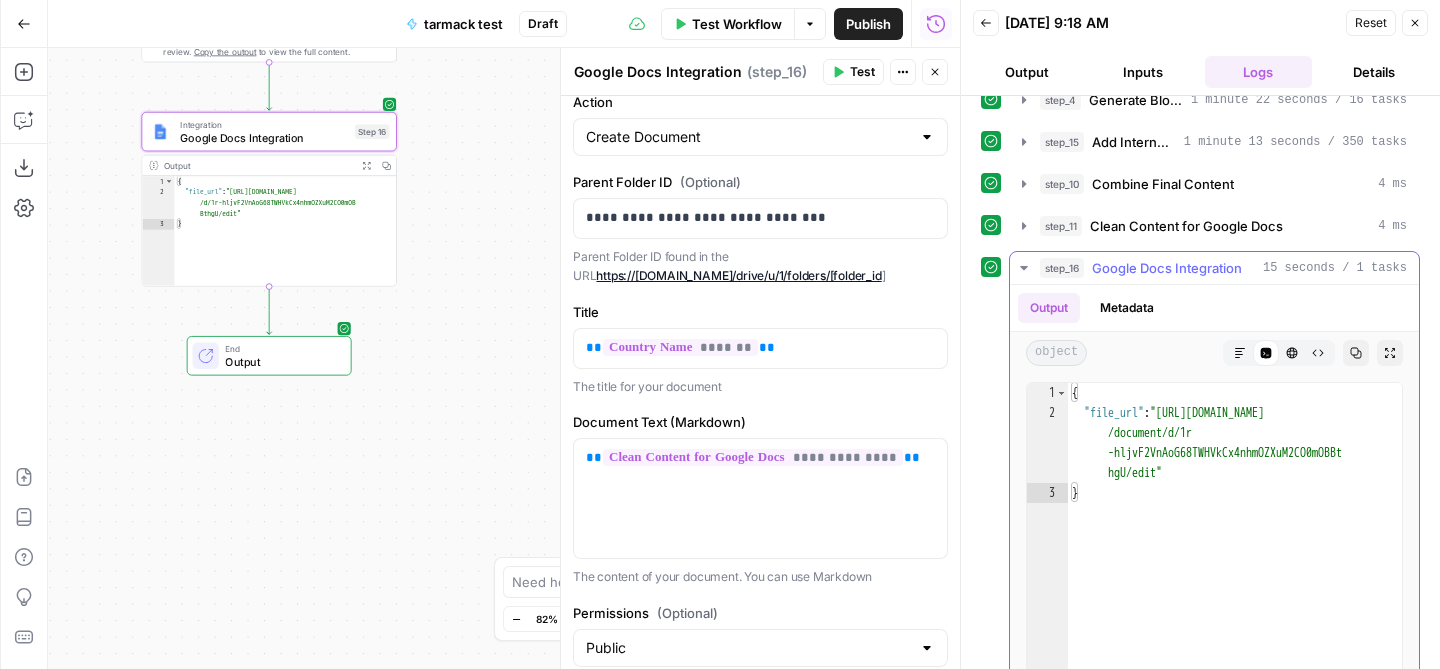 scroll, scrollTop: 189, scrollLeft: 0, axis: vertical 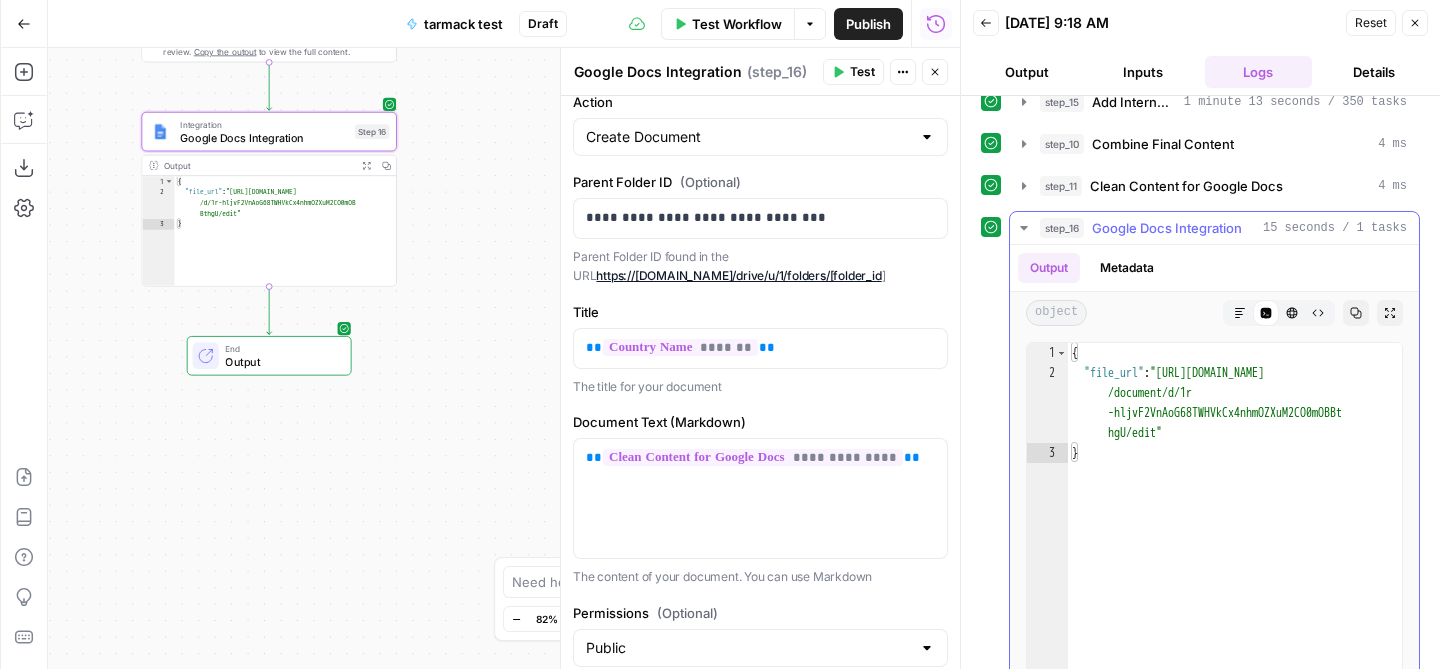 type on "**********" 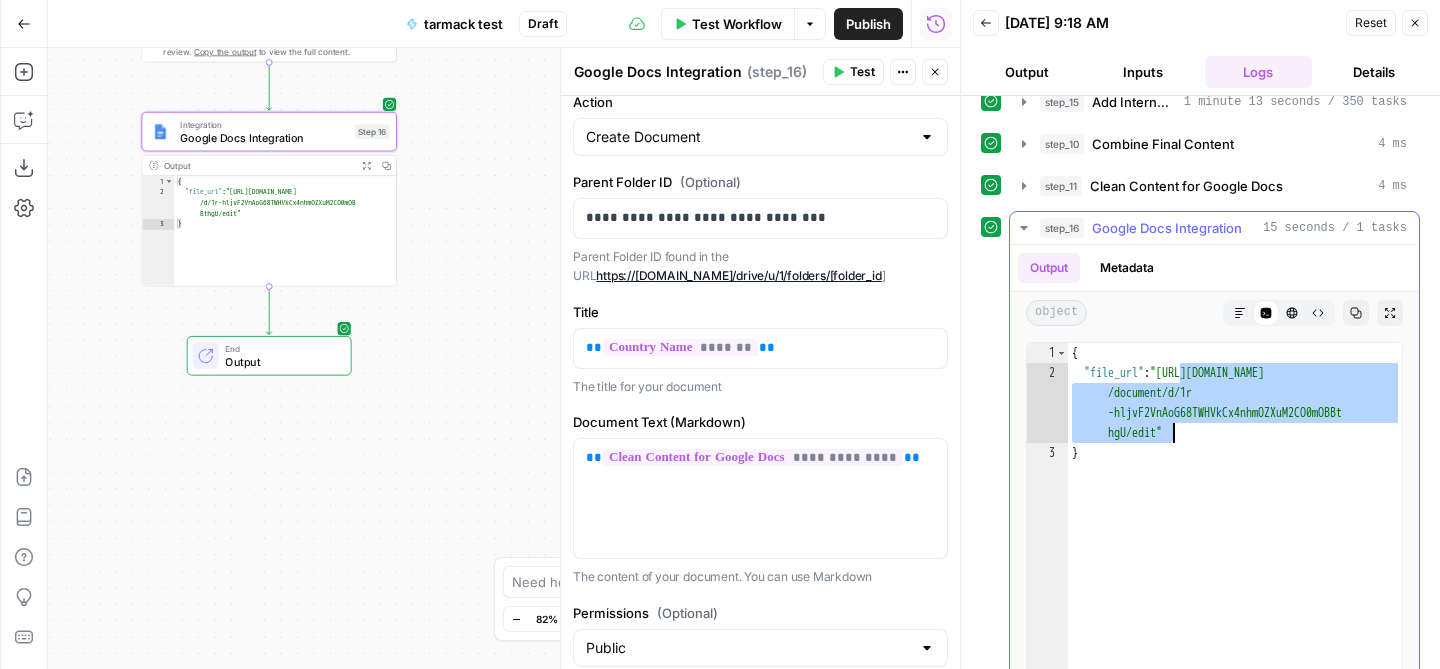 drag, startPoint x: 1181, startPoint y: 372, endPoint x: 1174, endPoint y: 432, distance: 60.40695 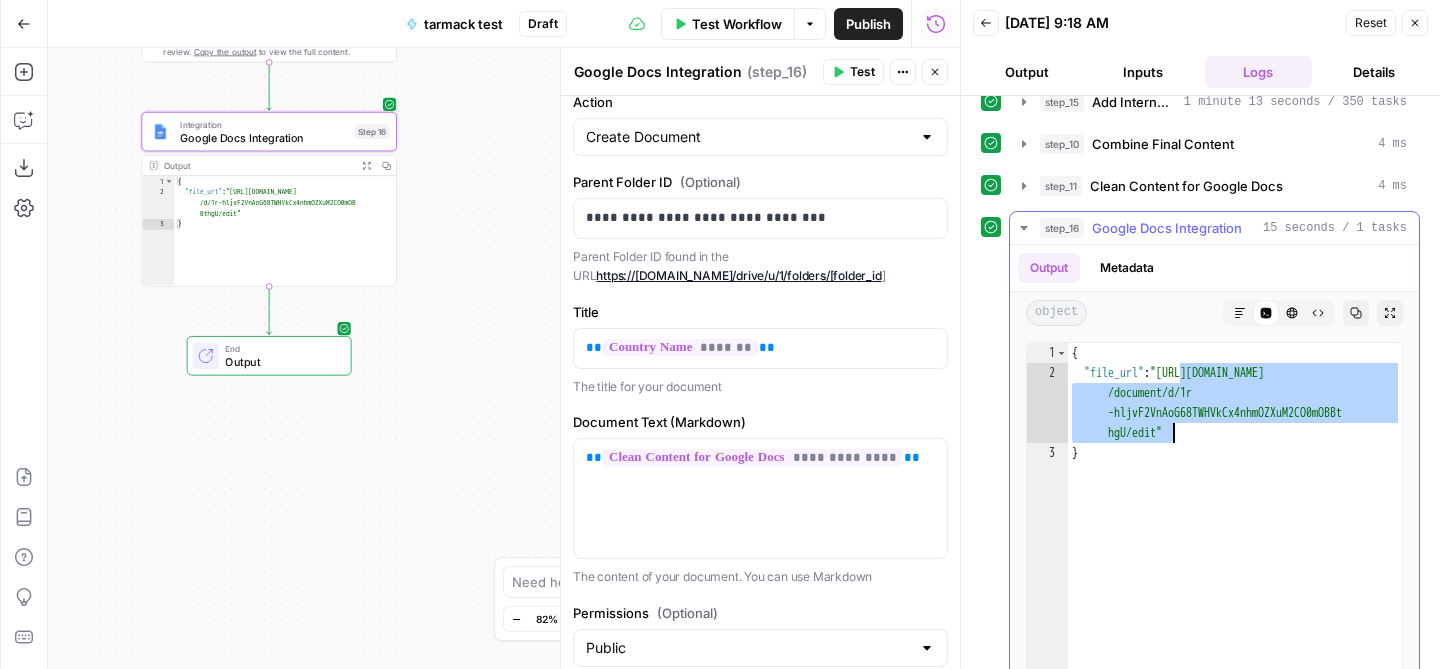 click on "{    "file_url" :  "[URL][DOMAIN_NAME]        /document/d/1r        -hljvF2VnAoG68TWHVkCx4nhmOZXuM2CO0mOBBt        hgU/edit" }" at bounding box center (1235, 559) 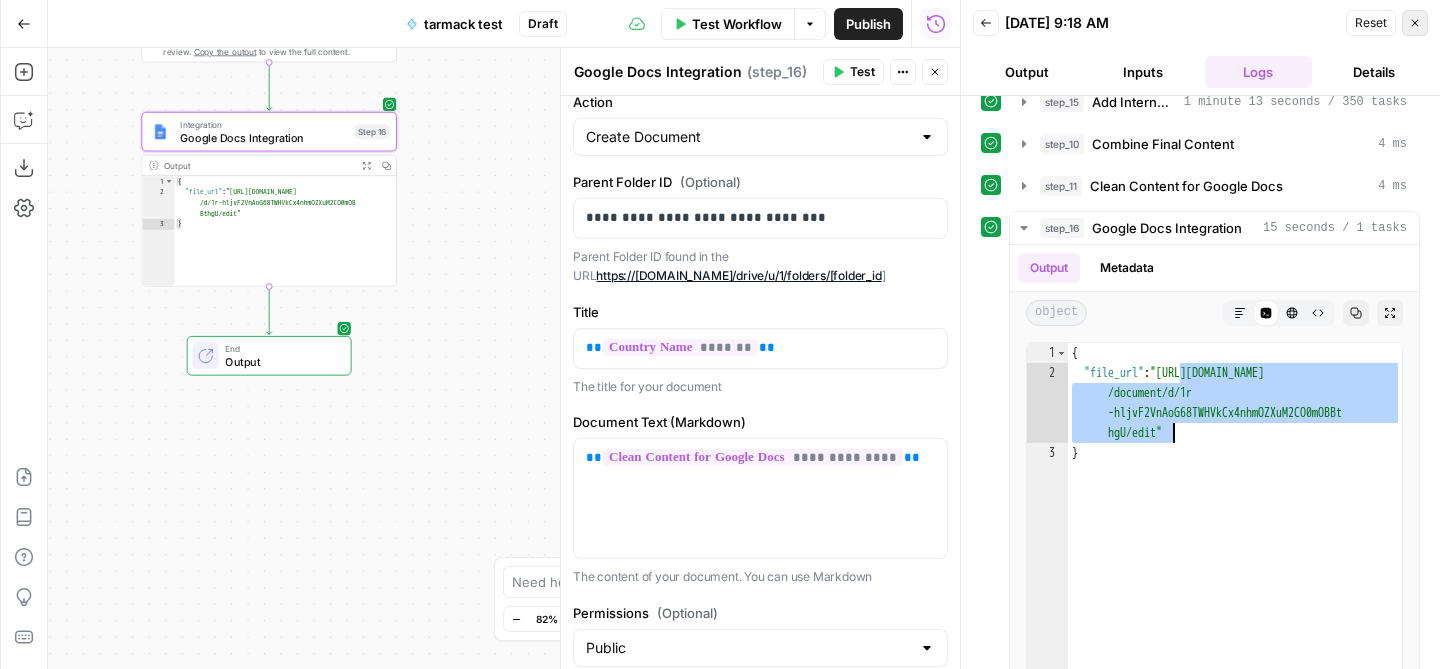 click 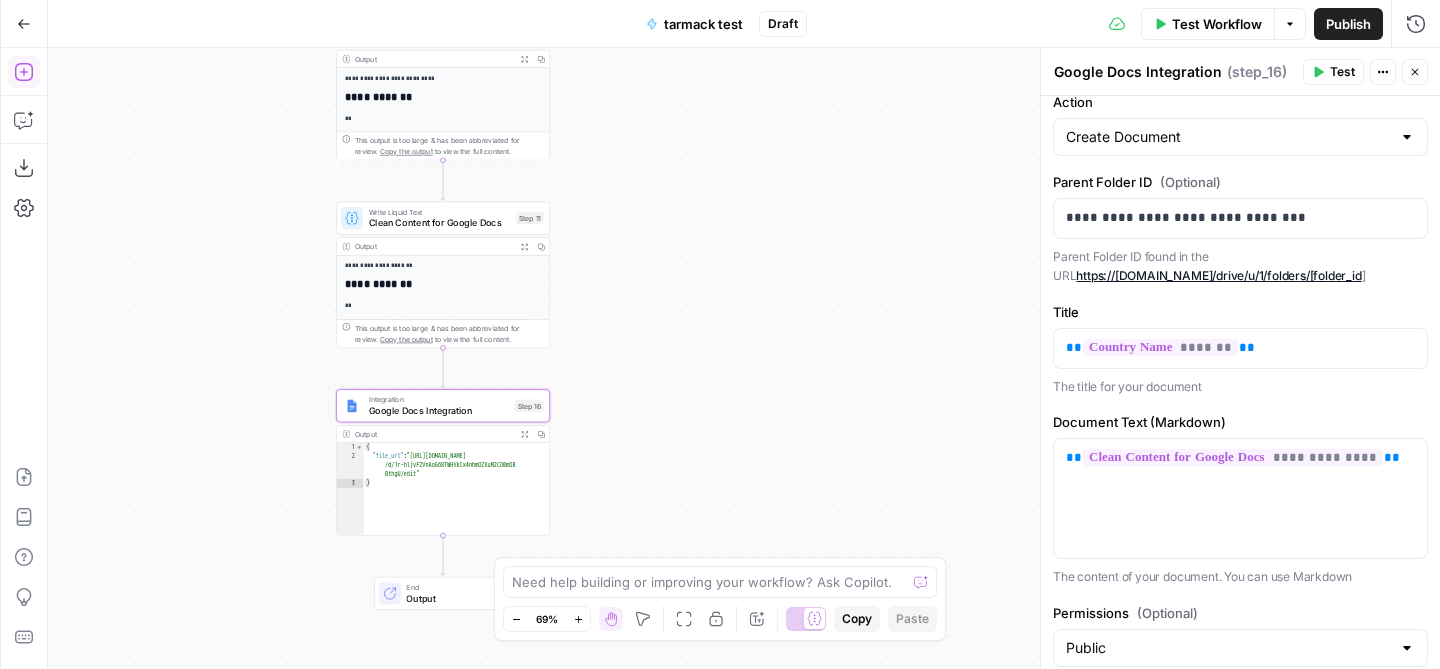 click 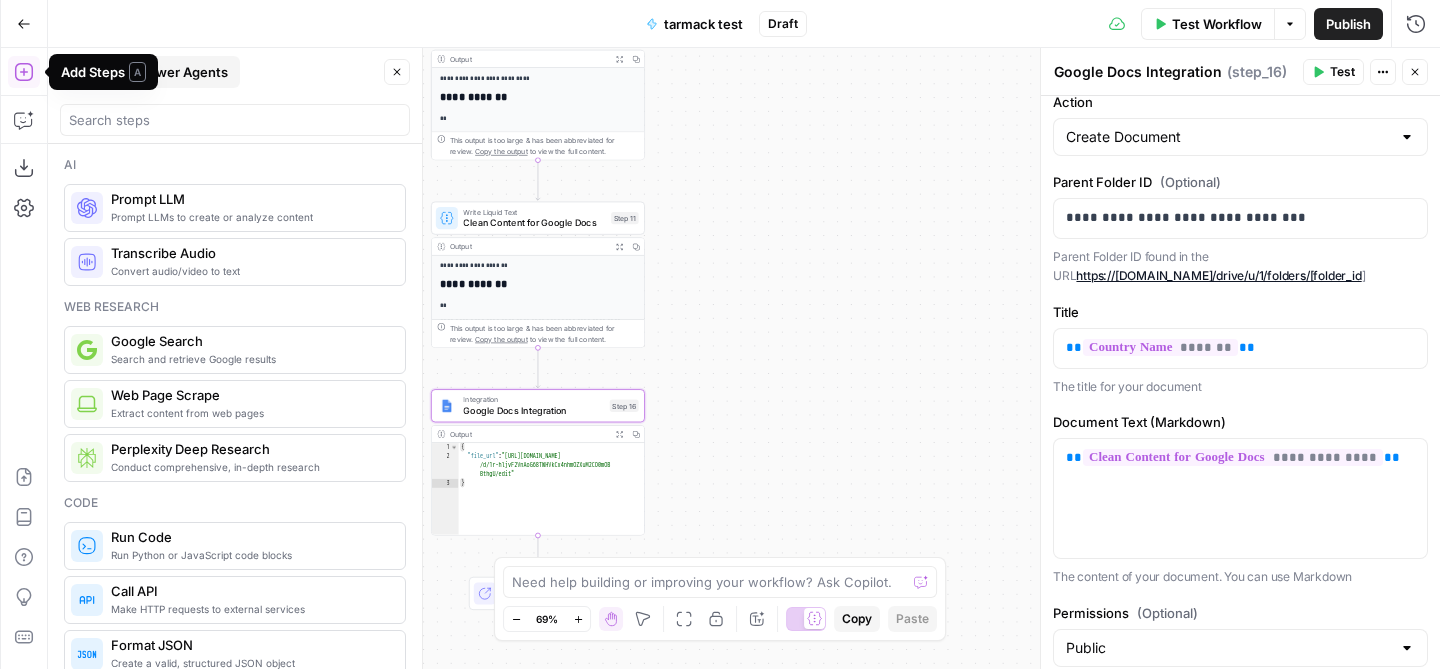 click on "Power Agents" at bounding box center [184, 72] 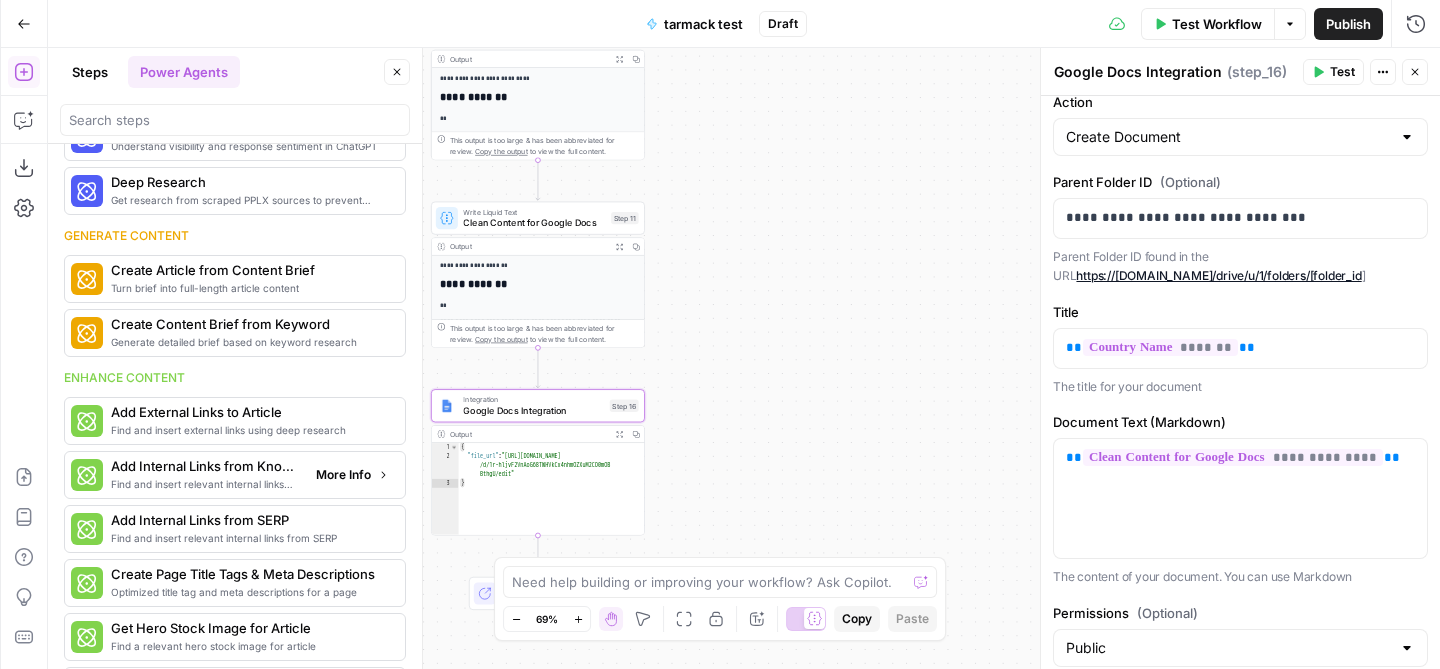 scroll, scrollTop: 132, scrollLeft: 0, axis: vertical 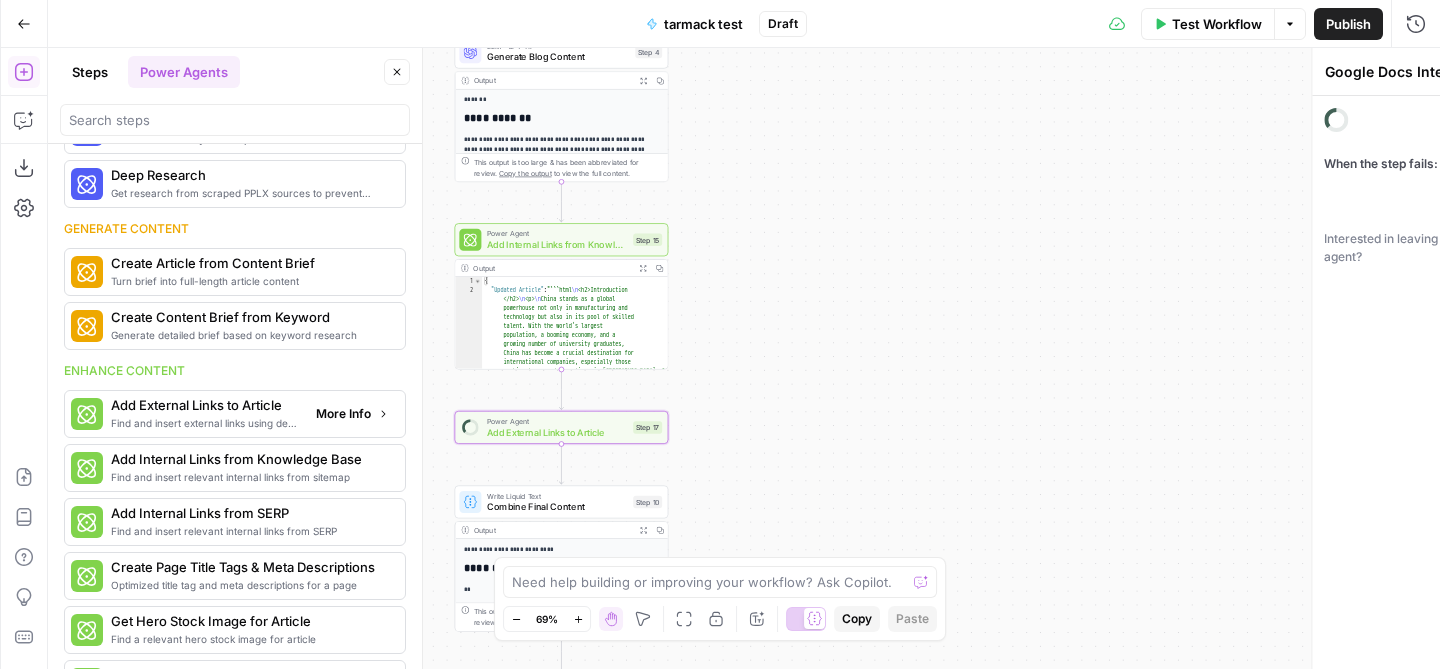 type on "Add External Links to Article" 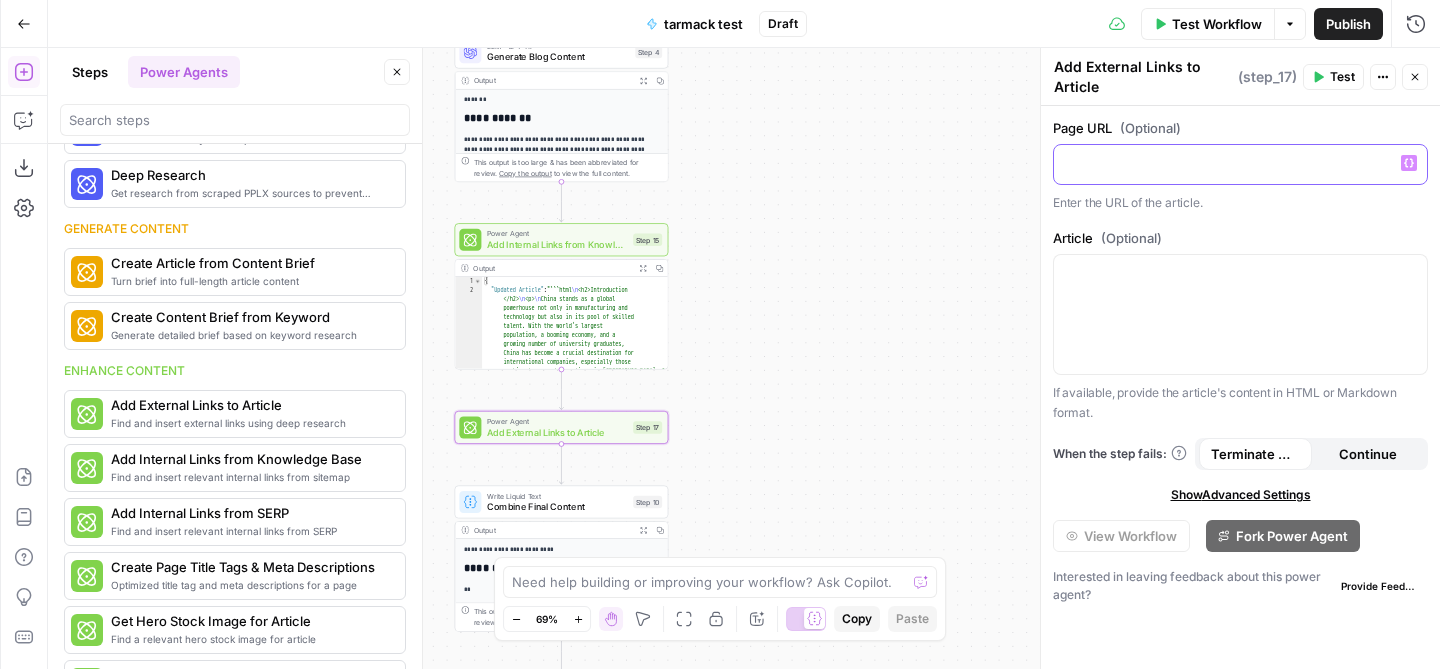 click at bounding box center (1240, 163) 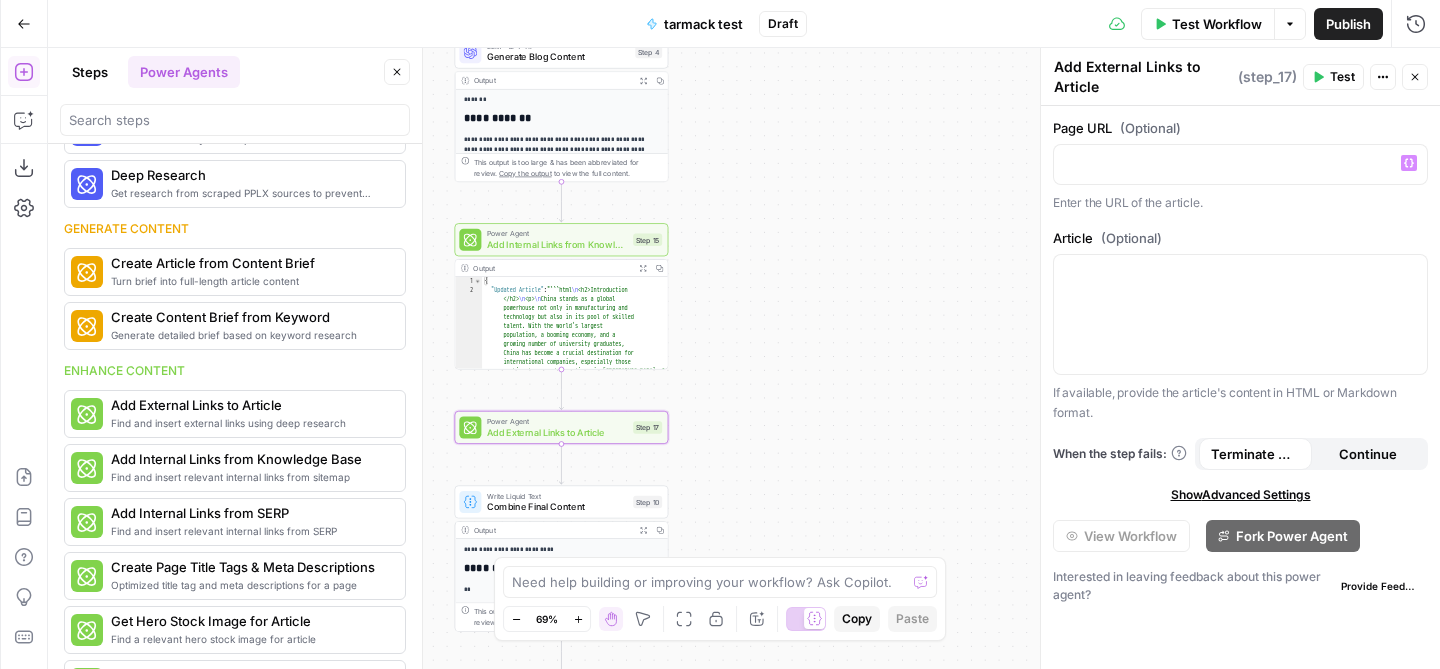 click on "Page URL   (Optional) “/” to reference Variables Menu Enter the URL of the article. Article   (Optional) If available, provide the article's content in HTML or Markdown format. When the step fails: Terminate Workflow Continue Show  Advanced Settings View Workflow Fork Power Agent Interested in leaving feedback about this power agent? Provide Feedback" at bounding box center [1240, 387] 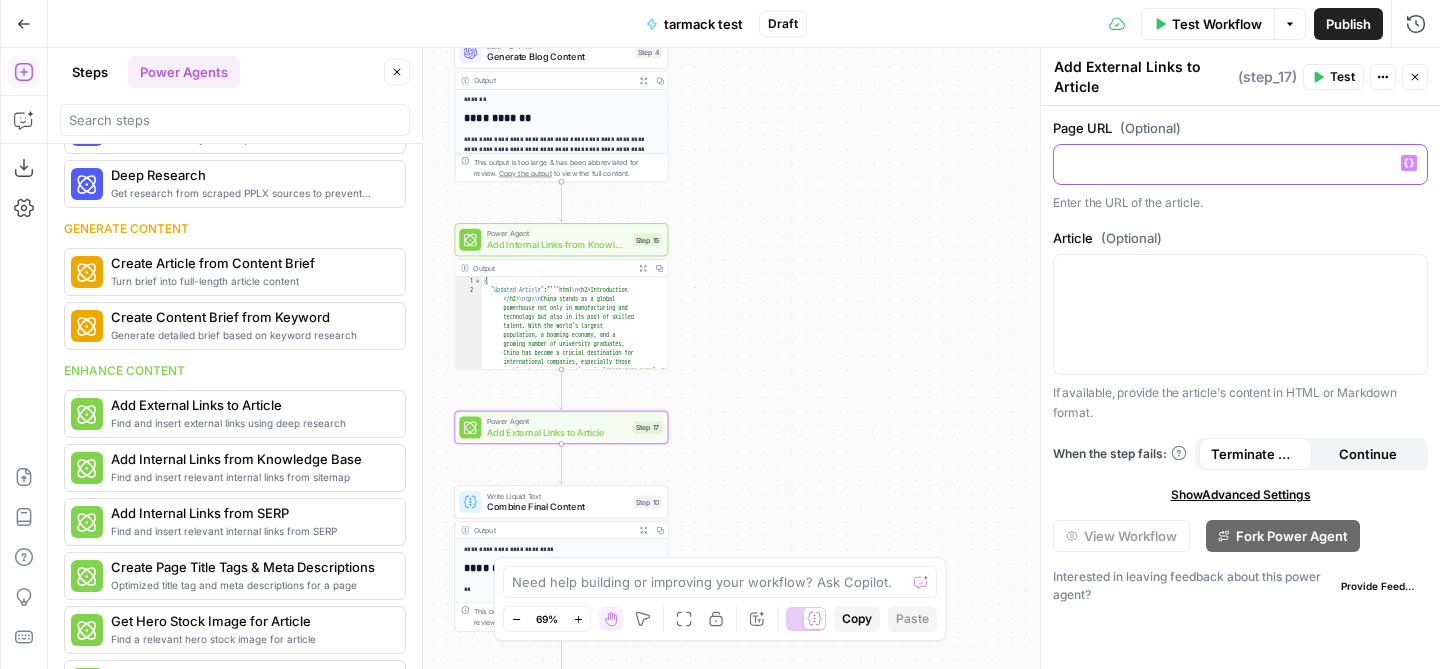 click at bounding box center [1240, 163] 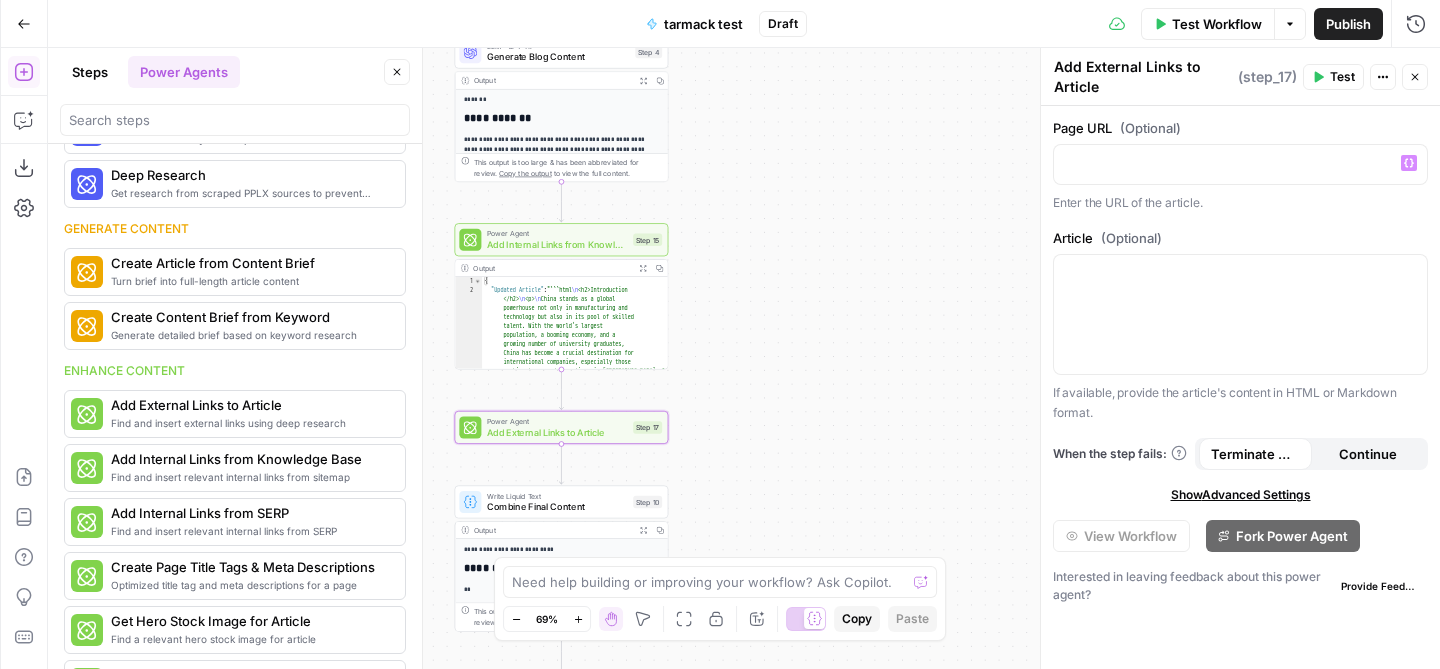 click on "Page URL   (Optional) “/” to reference Variables Menu Enter the URL of the article. Article   (Optional) If available, provide the article's content in HTML or Markdown format. When the step fails: Terminate Workflow Continue Show  Advanced Settings View Workflow Fork Power Agent Interested in leaving feedback about this power agent? Provide Feedback" at bounding box center (1240, 387) 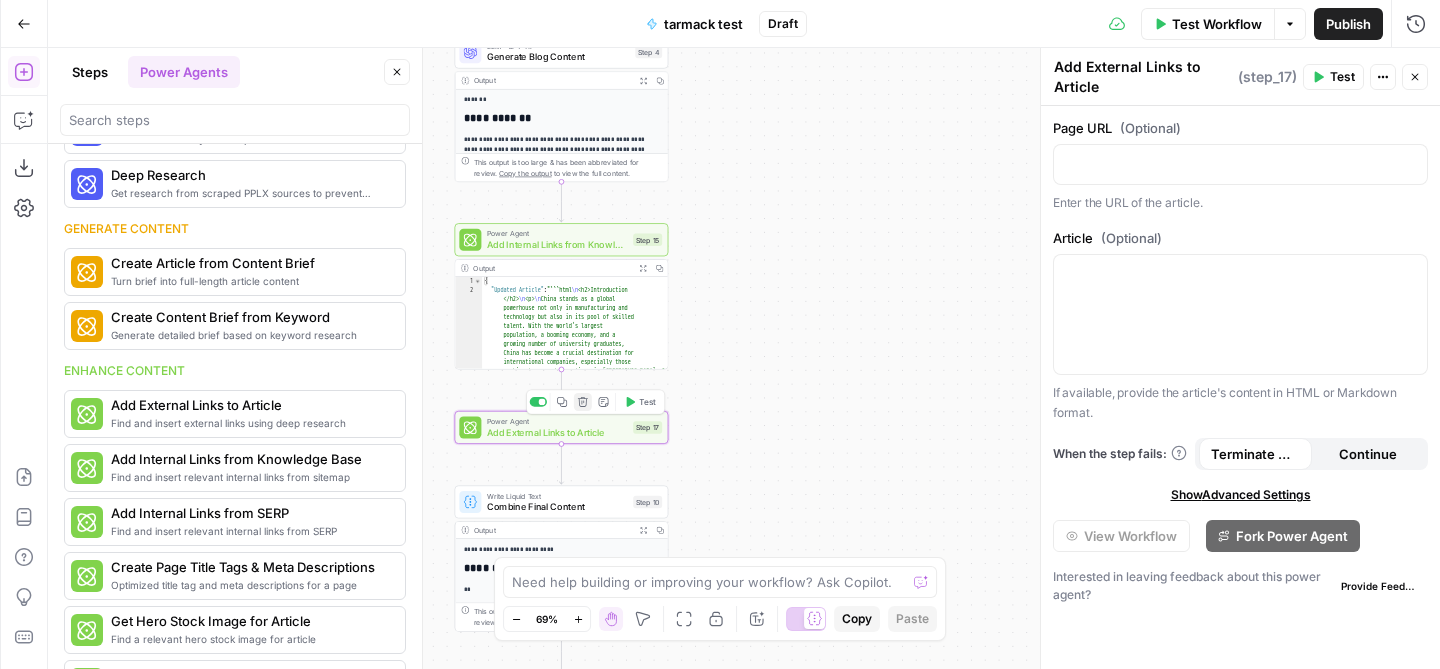 click 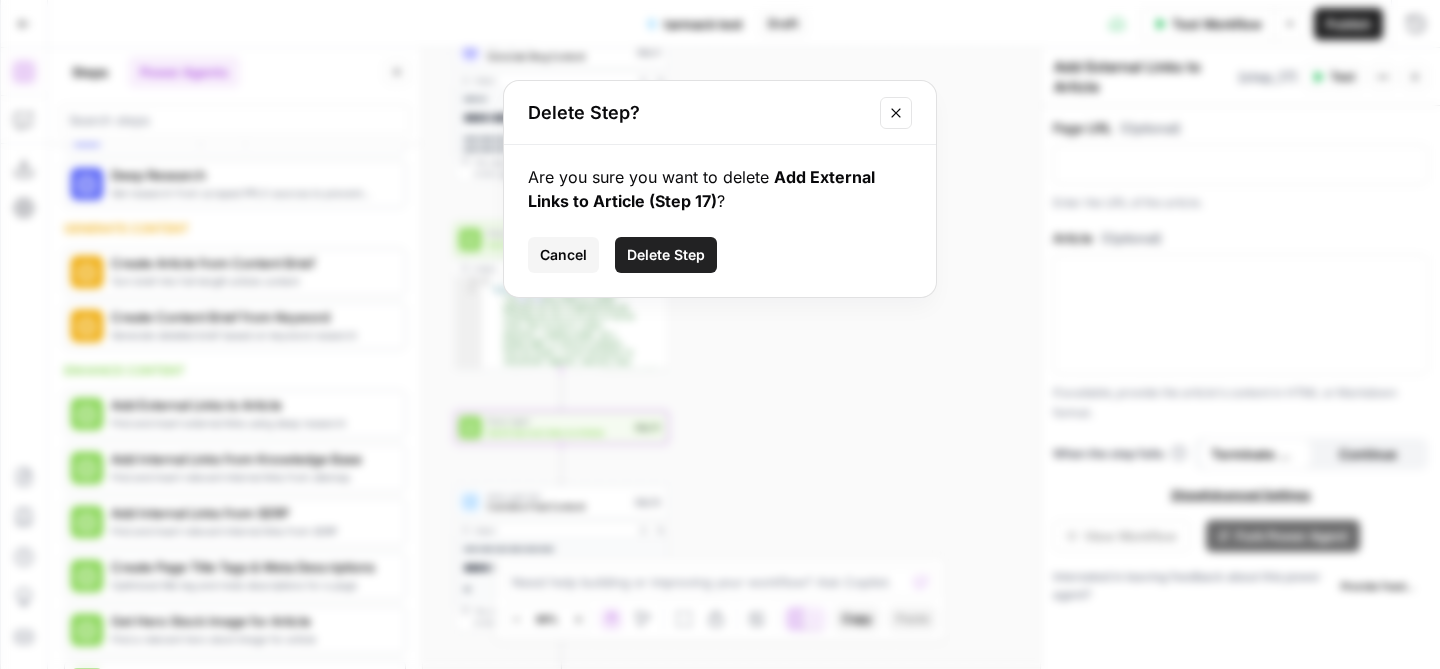 click on "Delete Step" at bounding box center (666, 255) 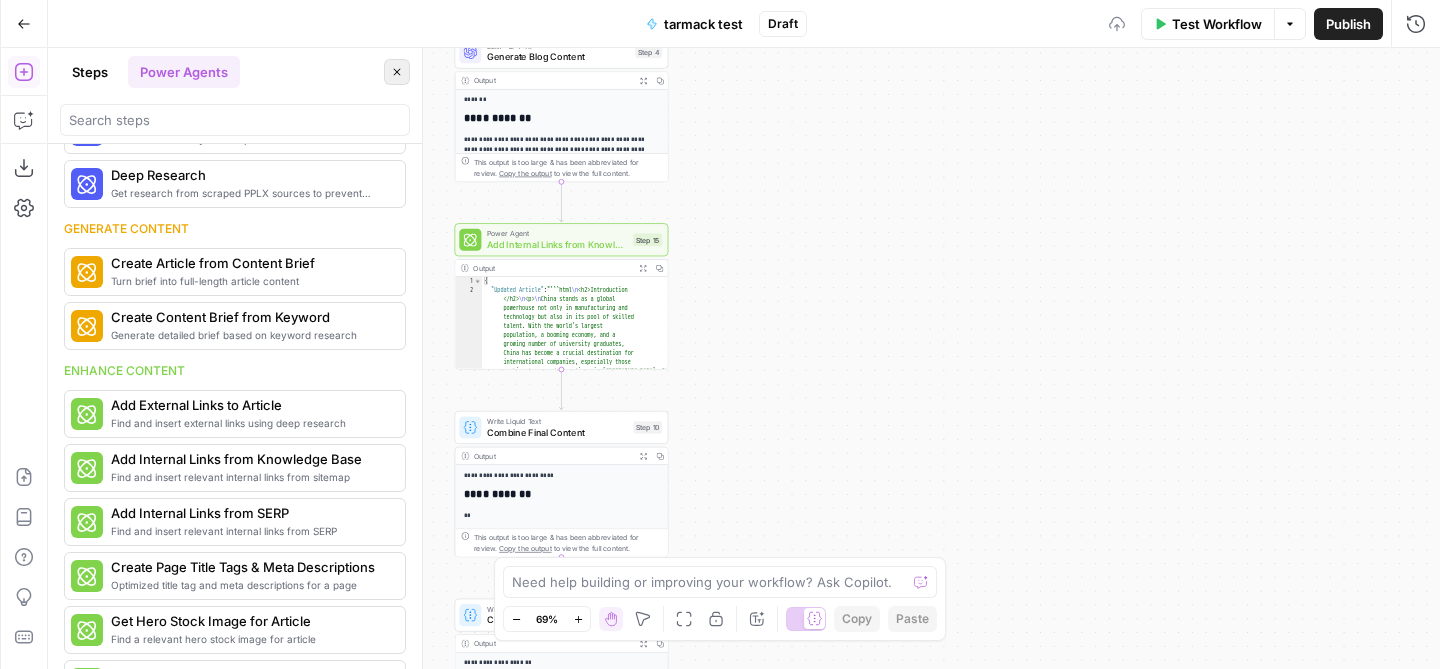 click 